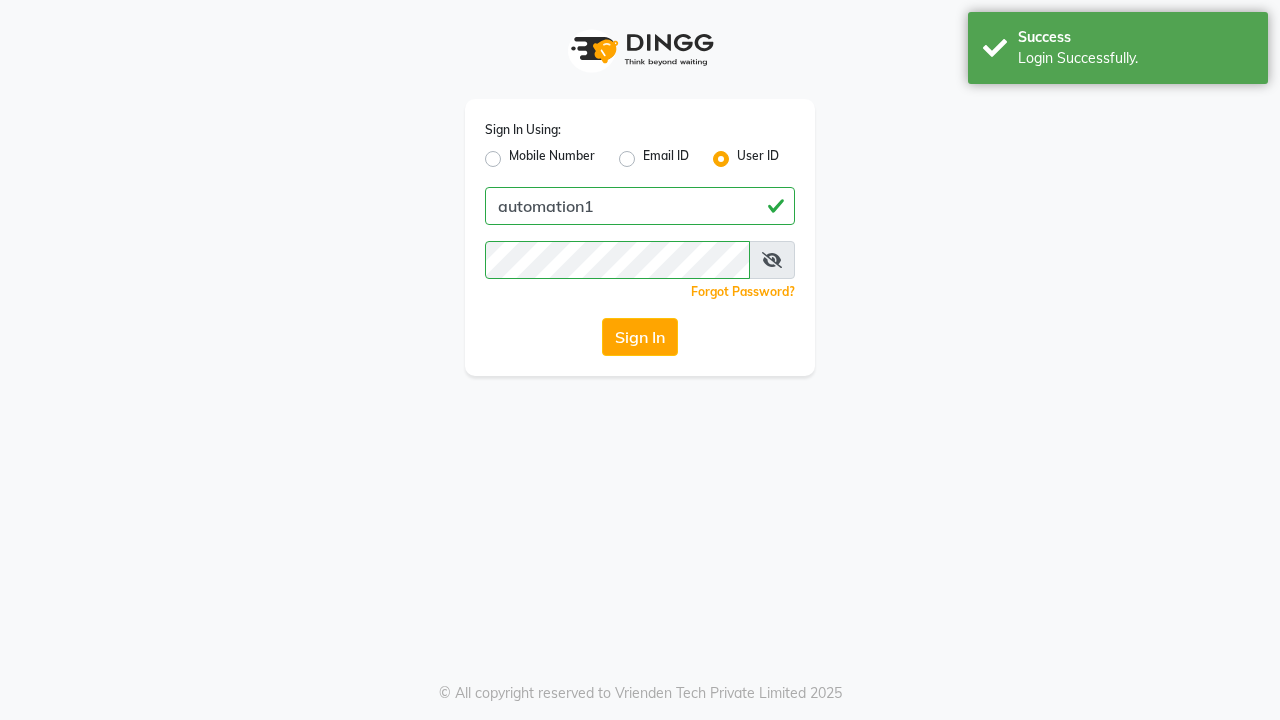 scroll, scrollTop: 0, scrollLeft: 0, axis: both 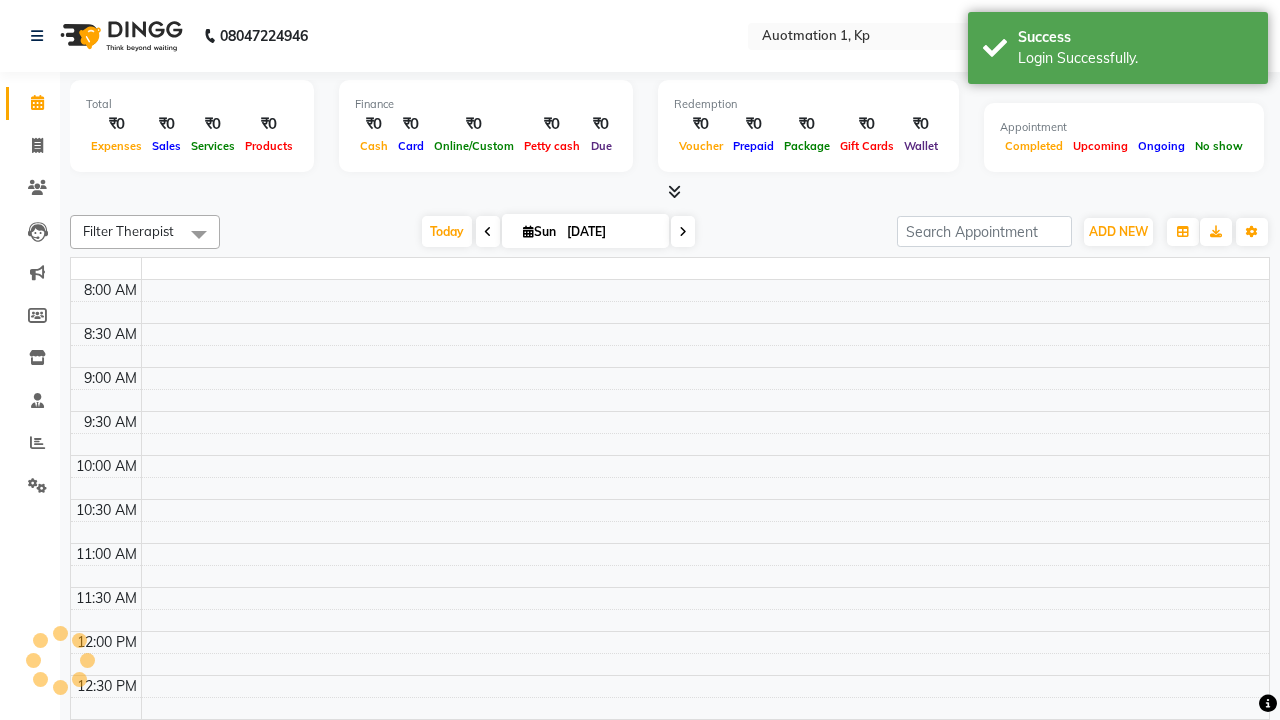 select on "en" 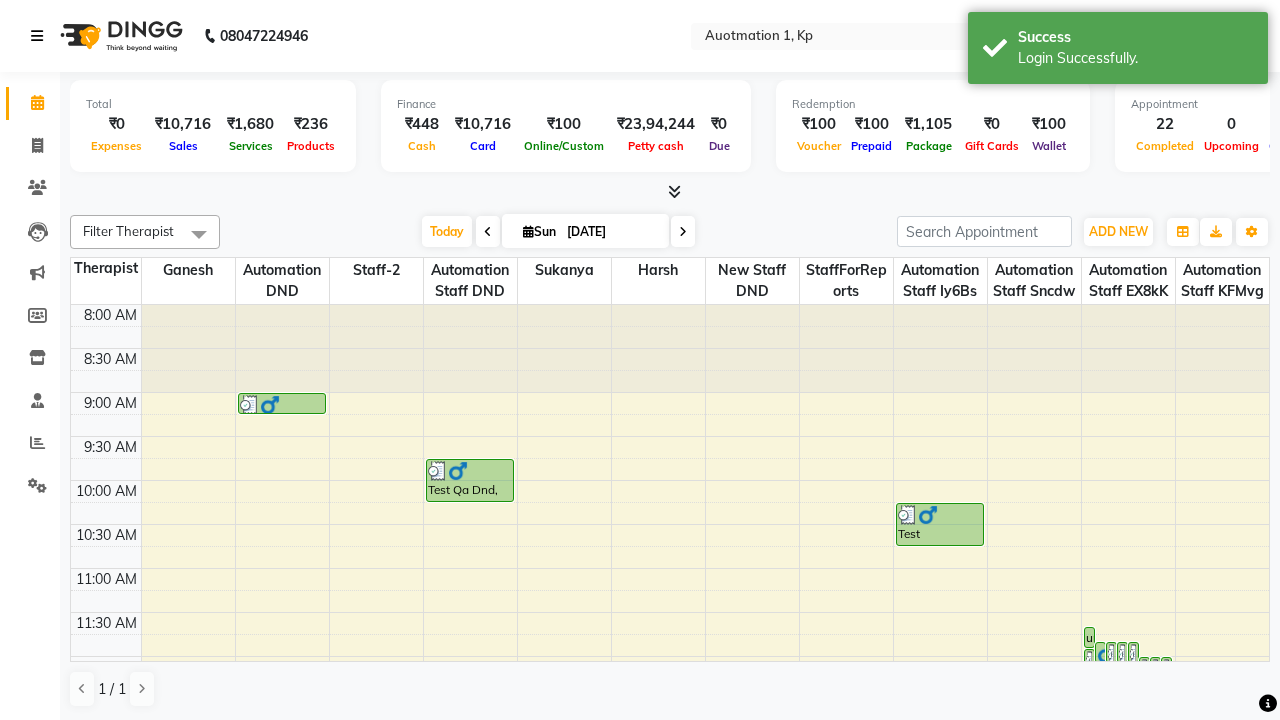 click at bounding box center (37, 36) 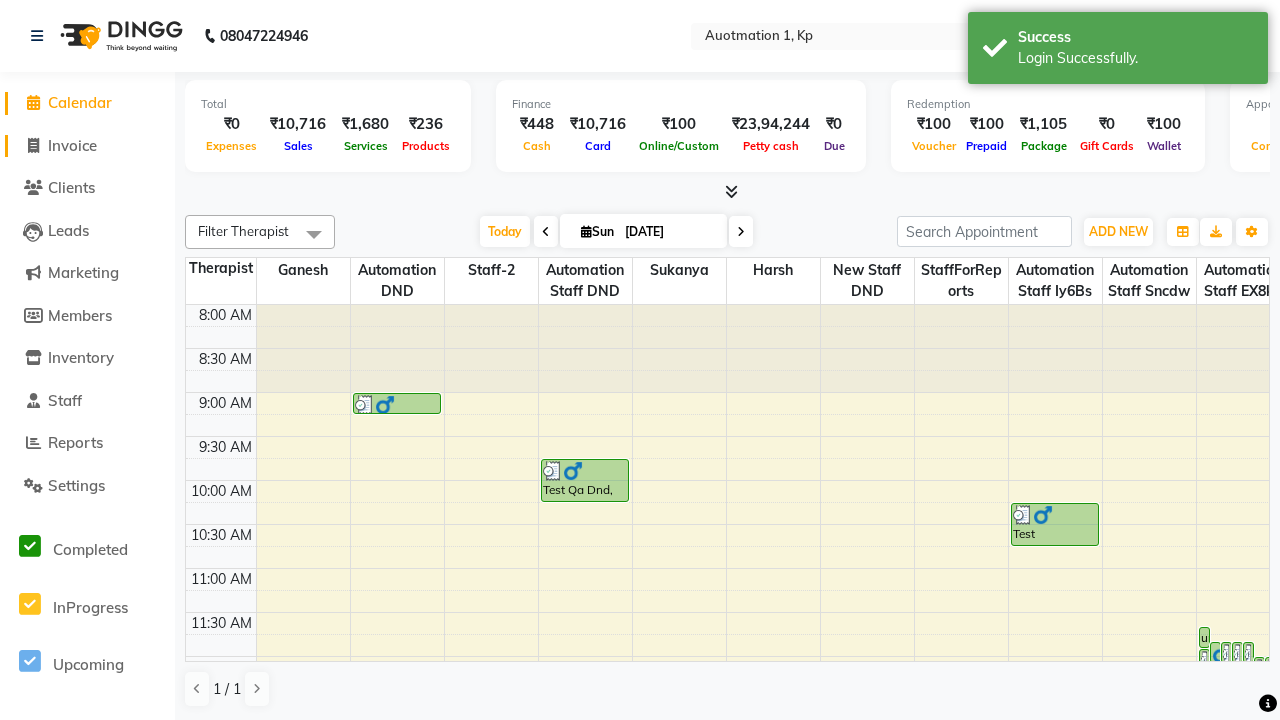 click on "Invoice" 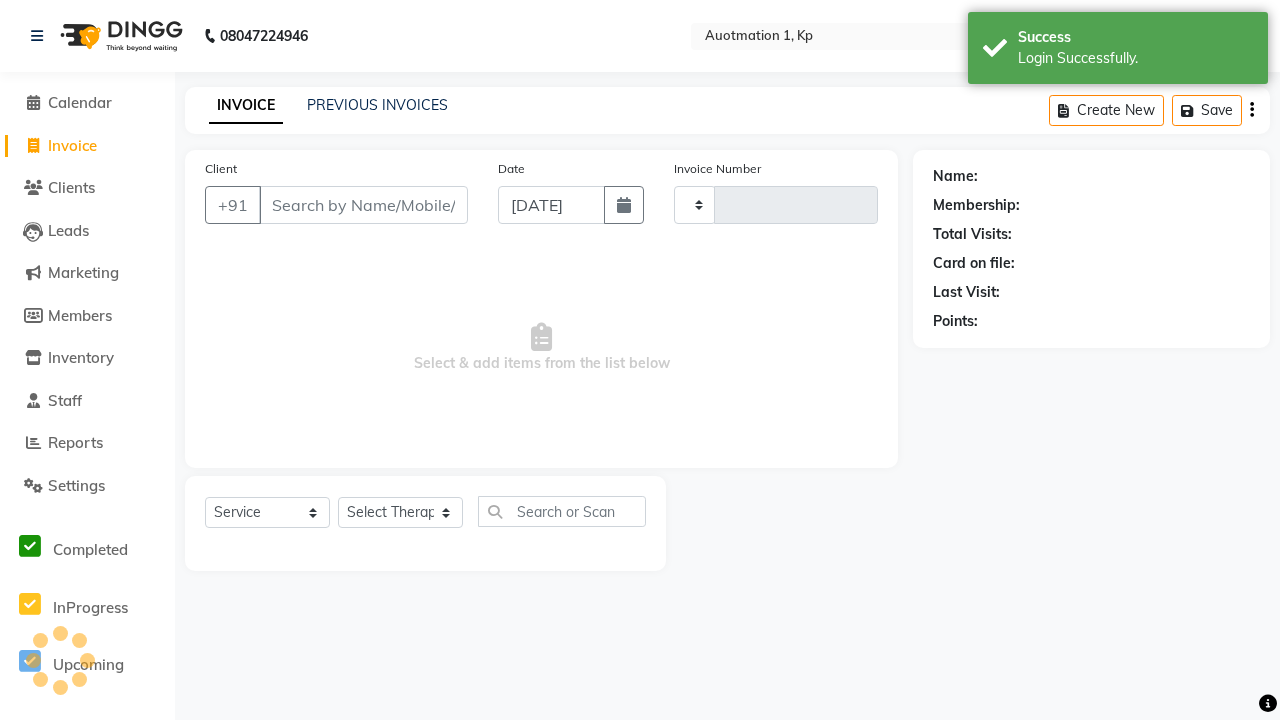 type on "2611" 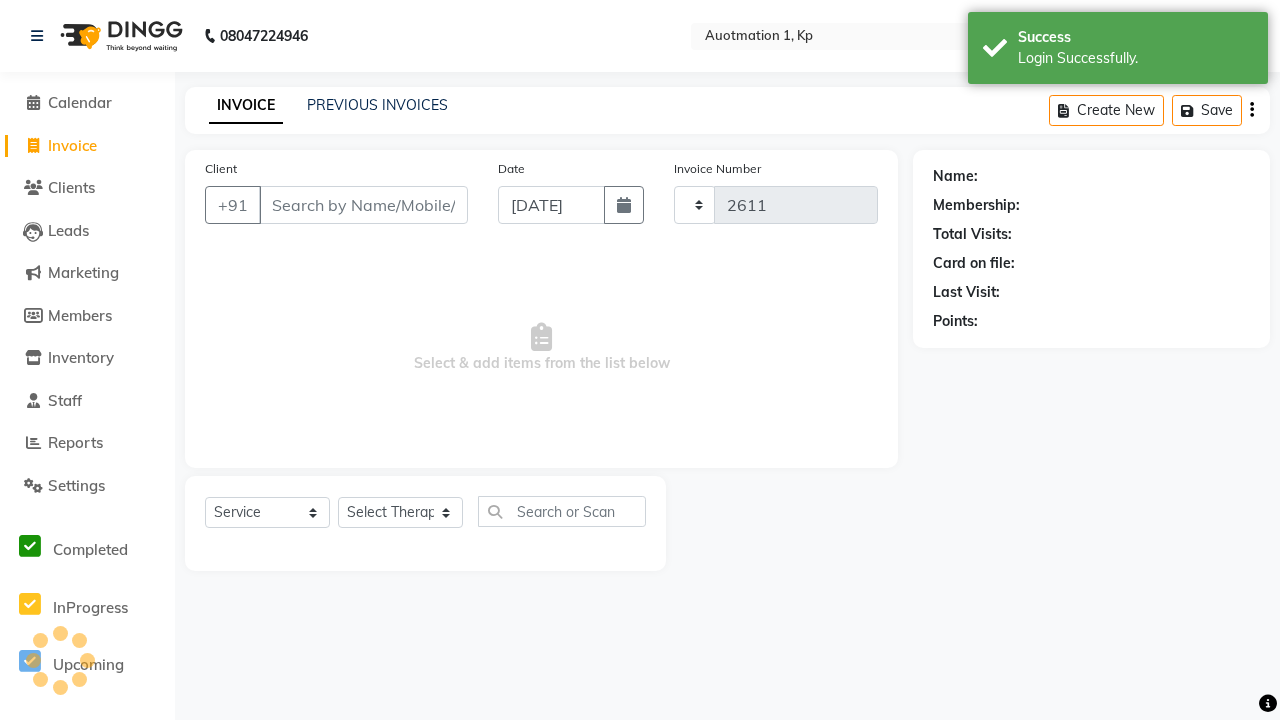 select on "150" 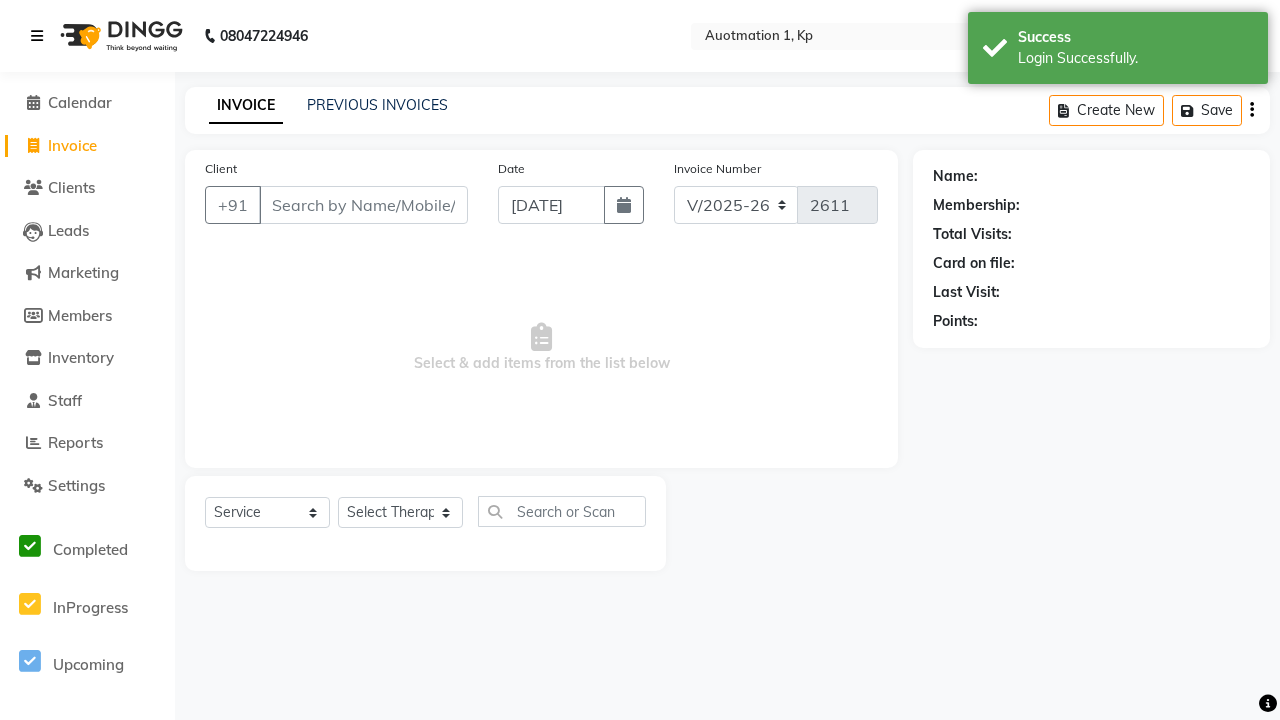 click at bounding box center [37, 36] 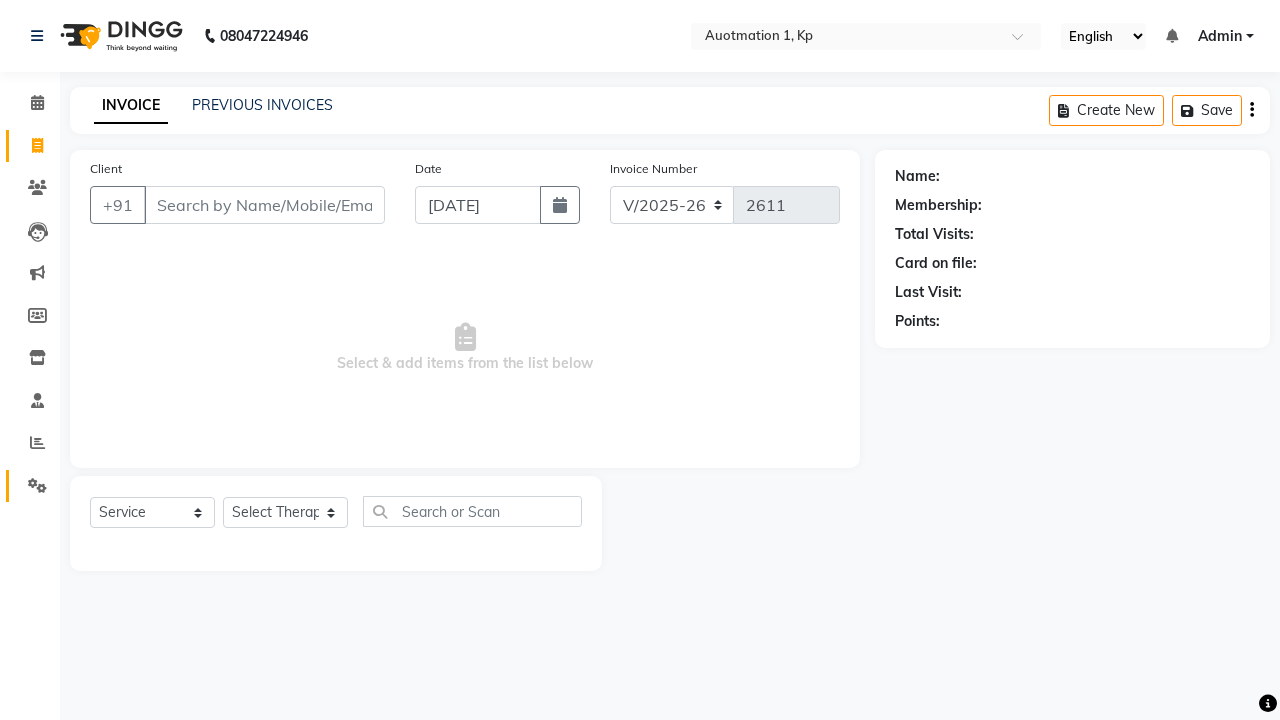 click 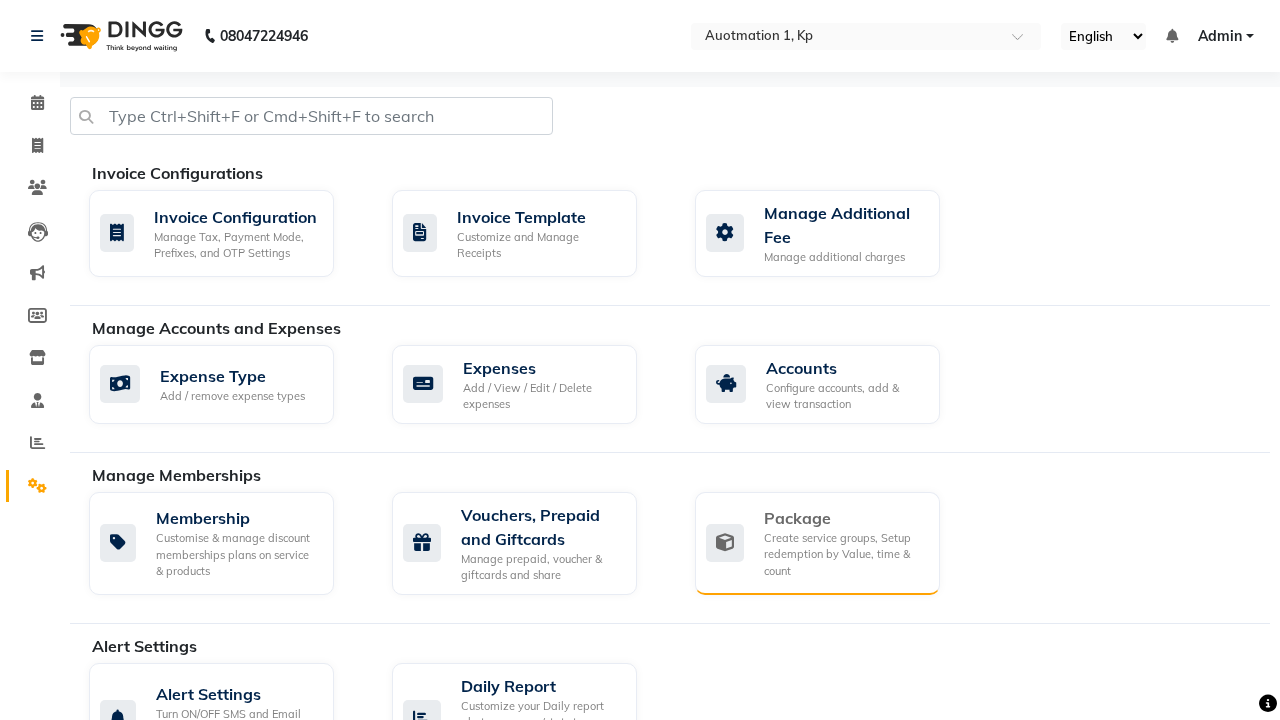 click on "Package" 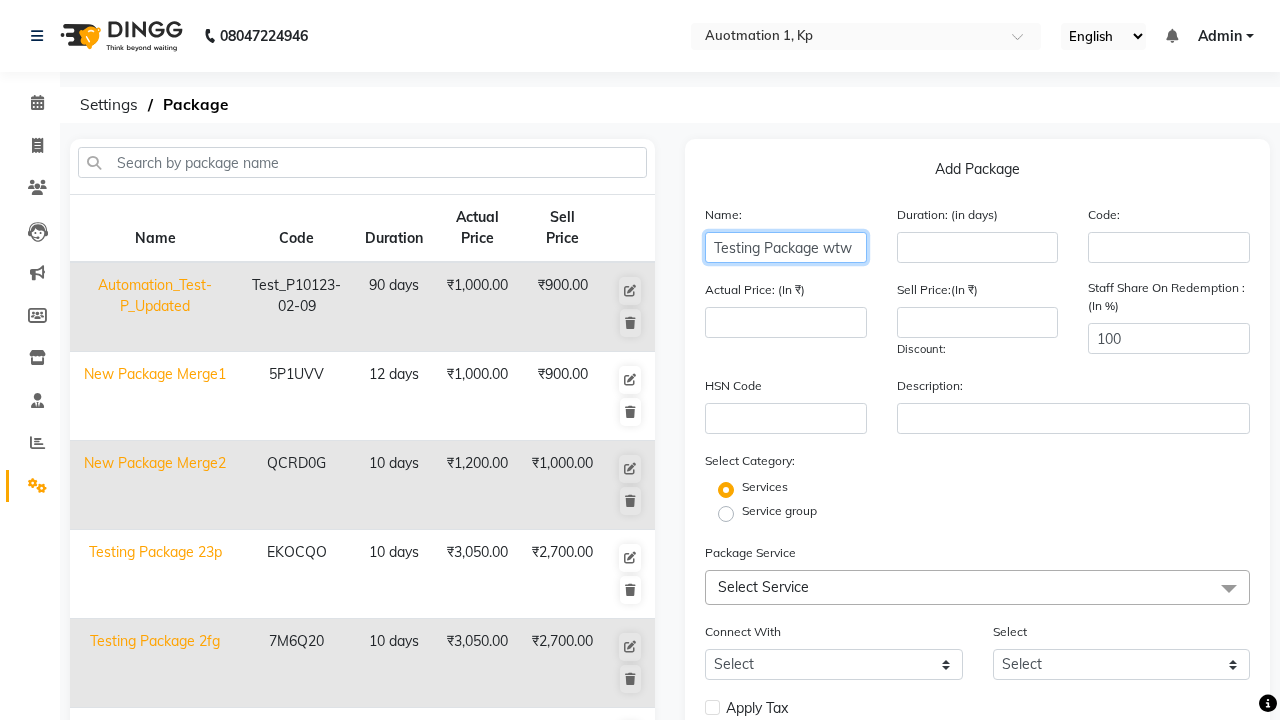 type on "Testing Package wtw" 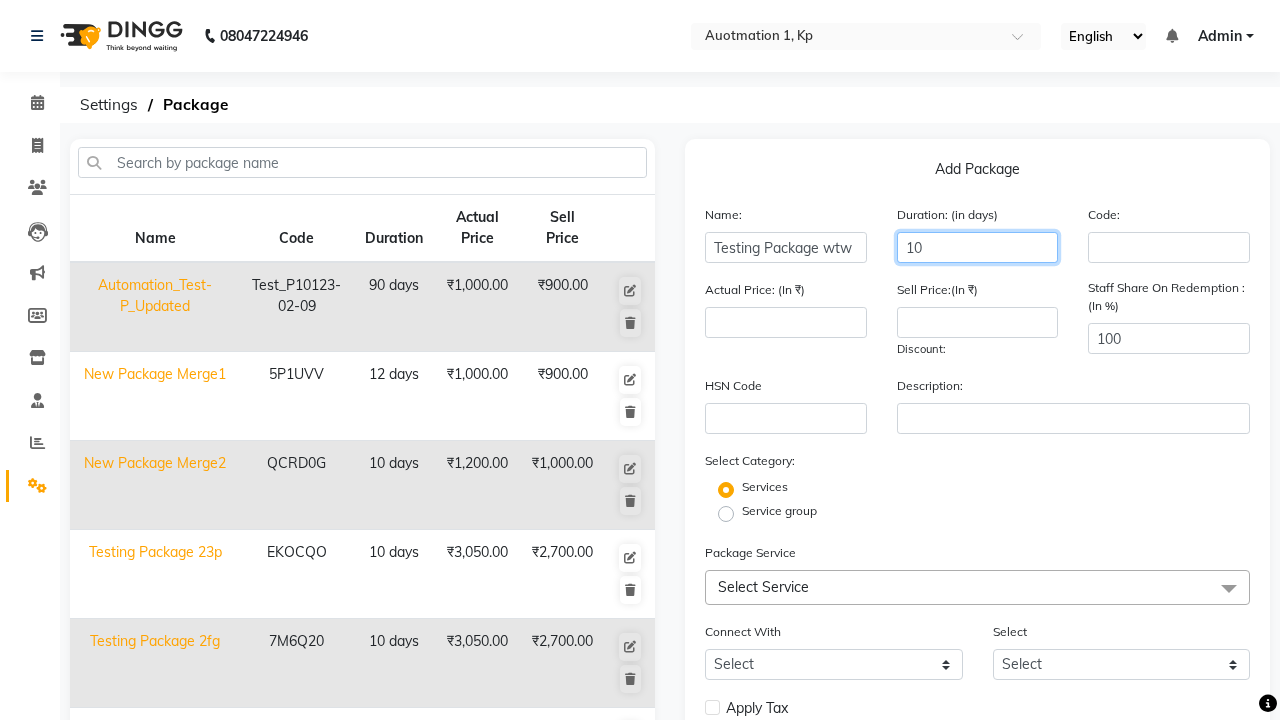 type on "10" 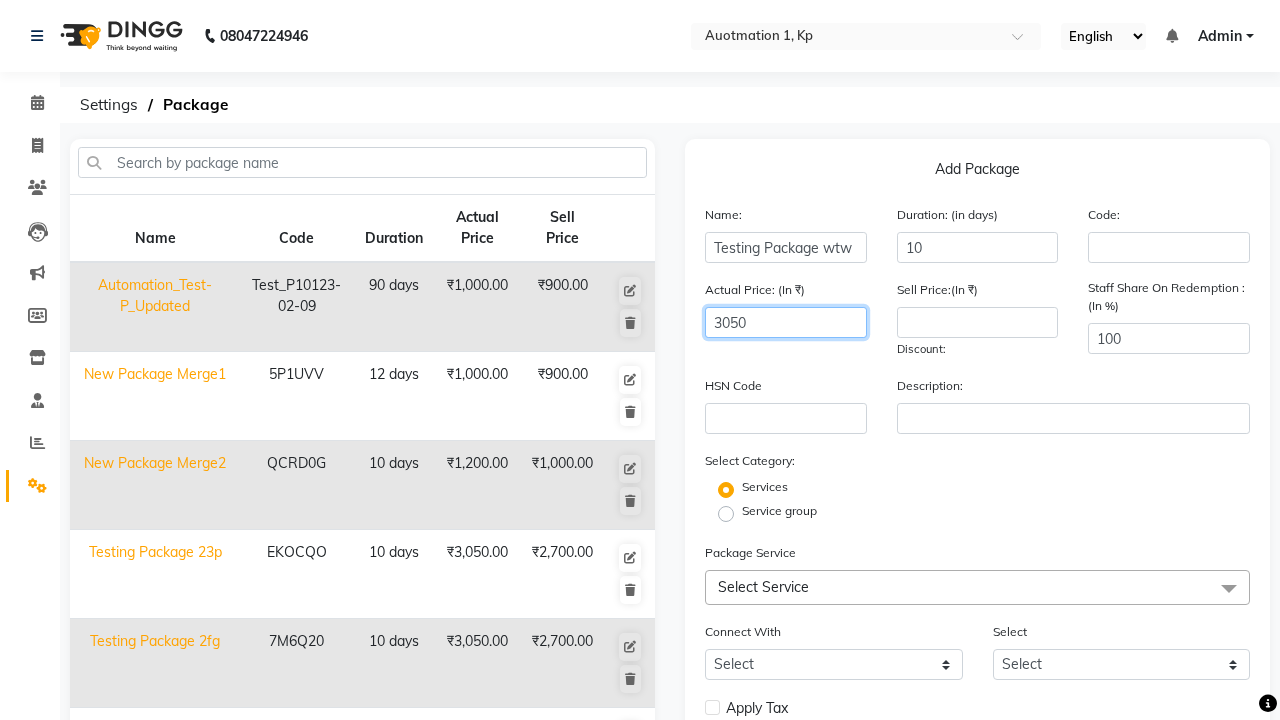 type on "3050" 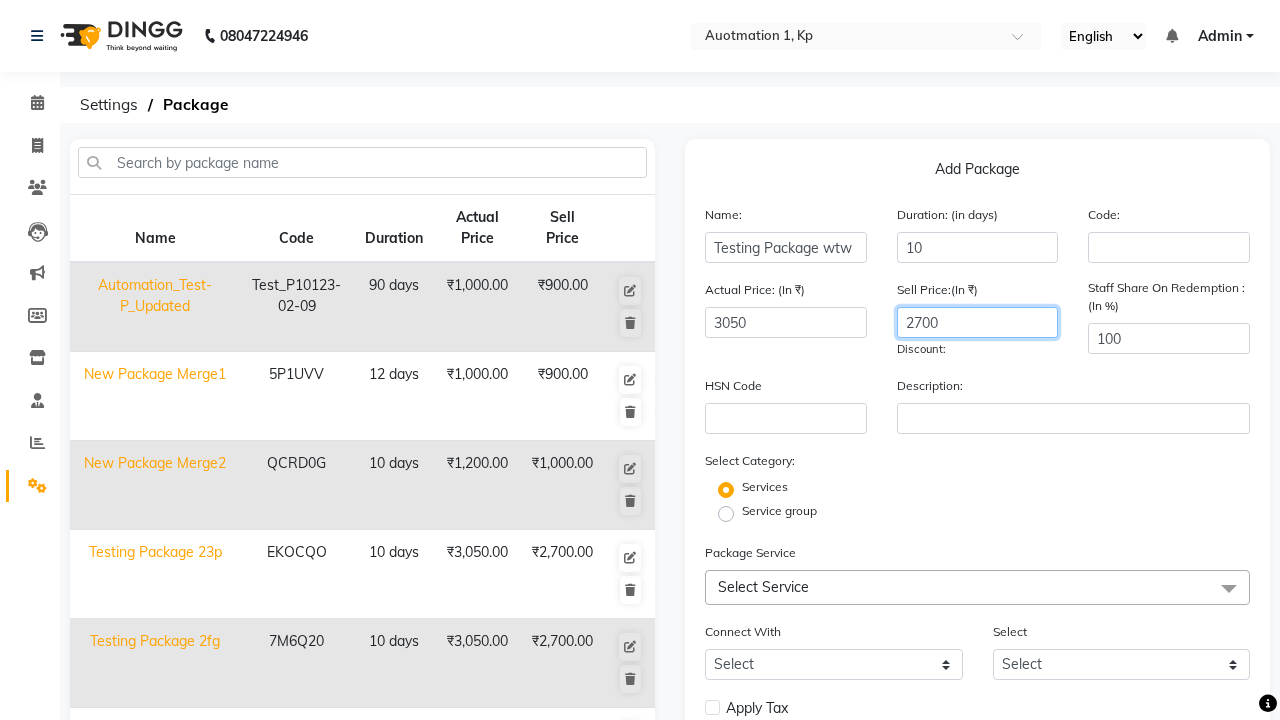 type on "2700" 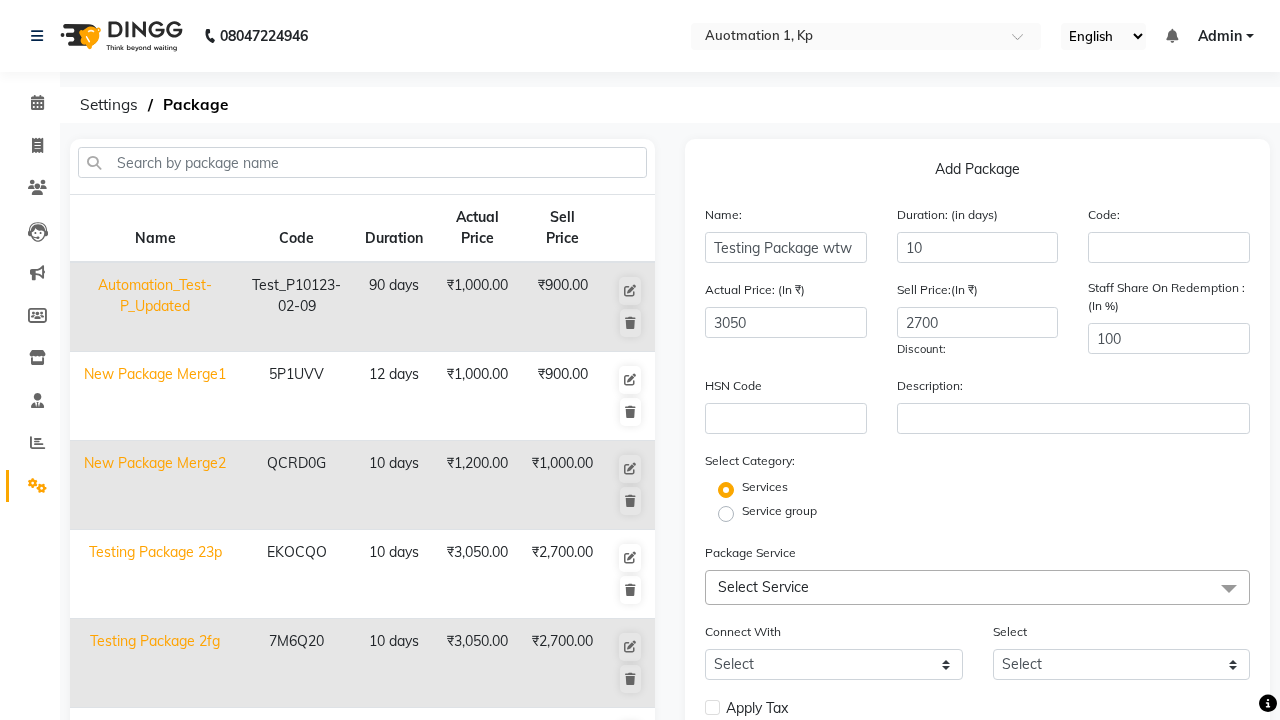 click on "Service group" 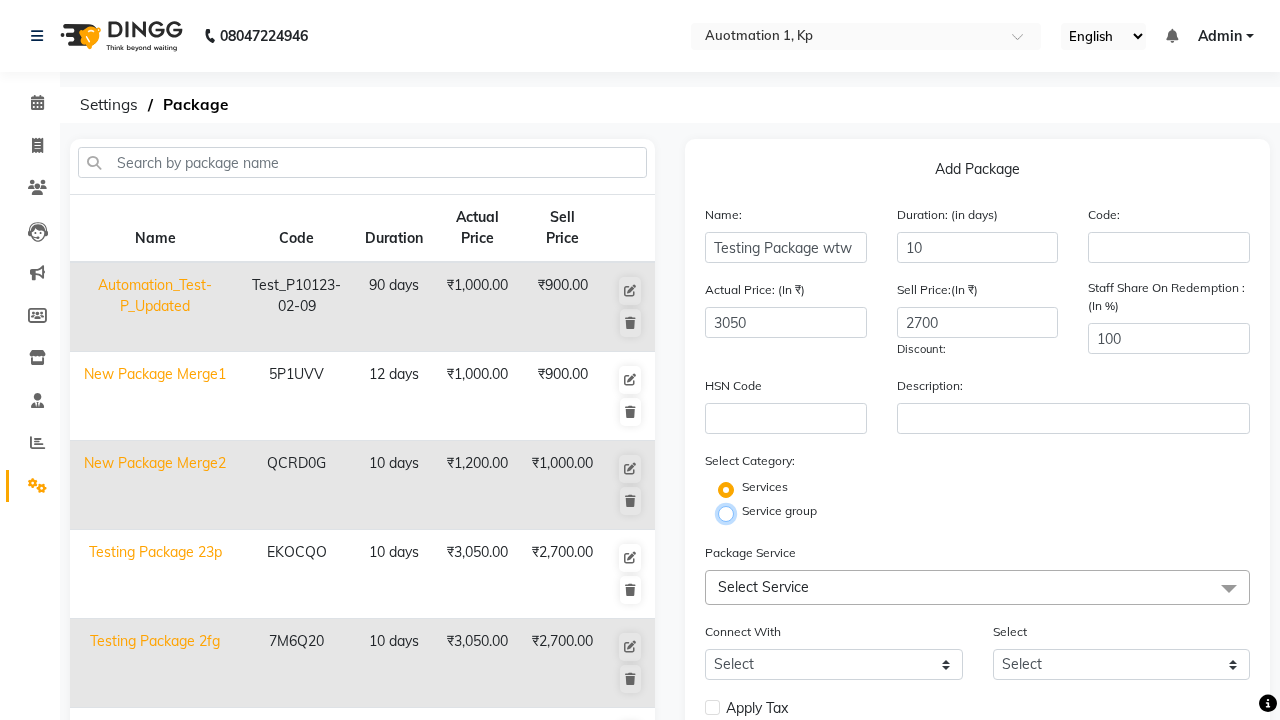 click on "Service group" at bounding box center [732, 512] 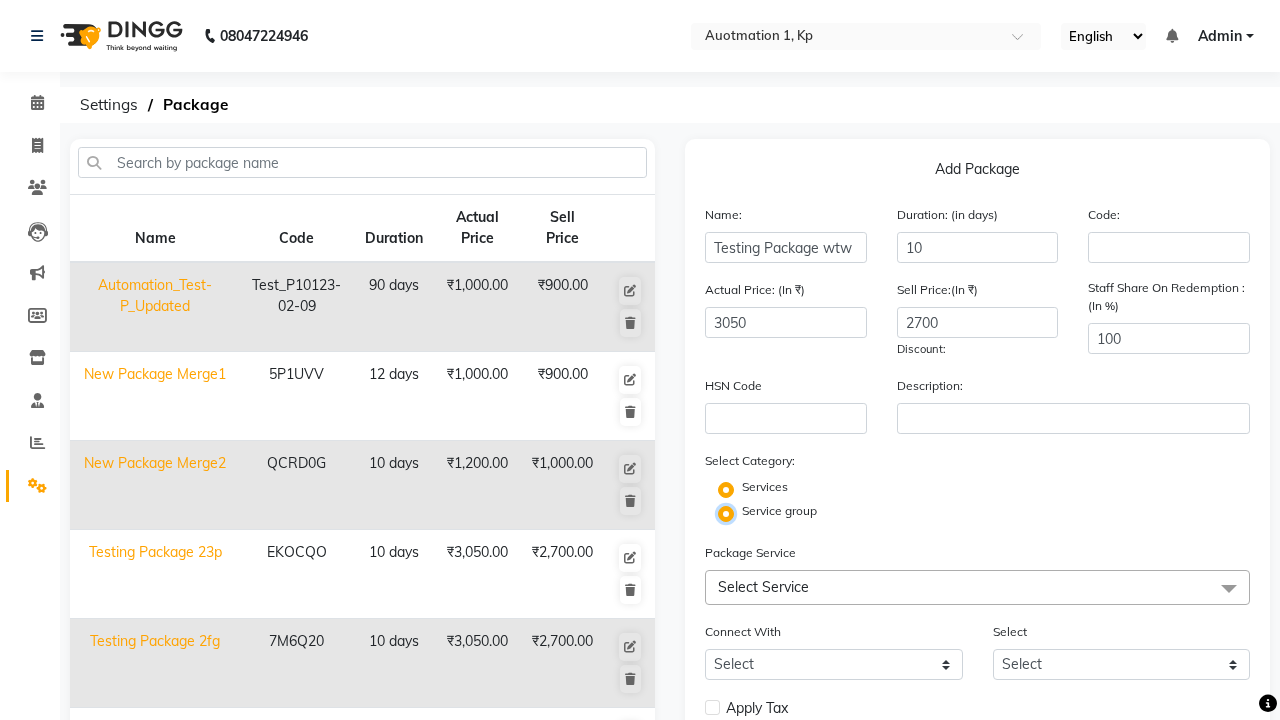 radio on "false" 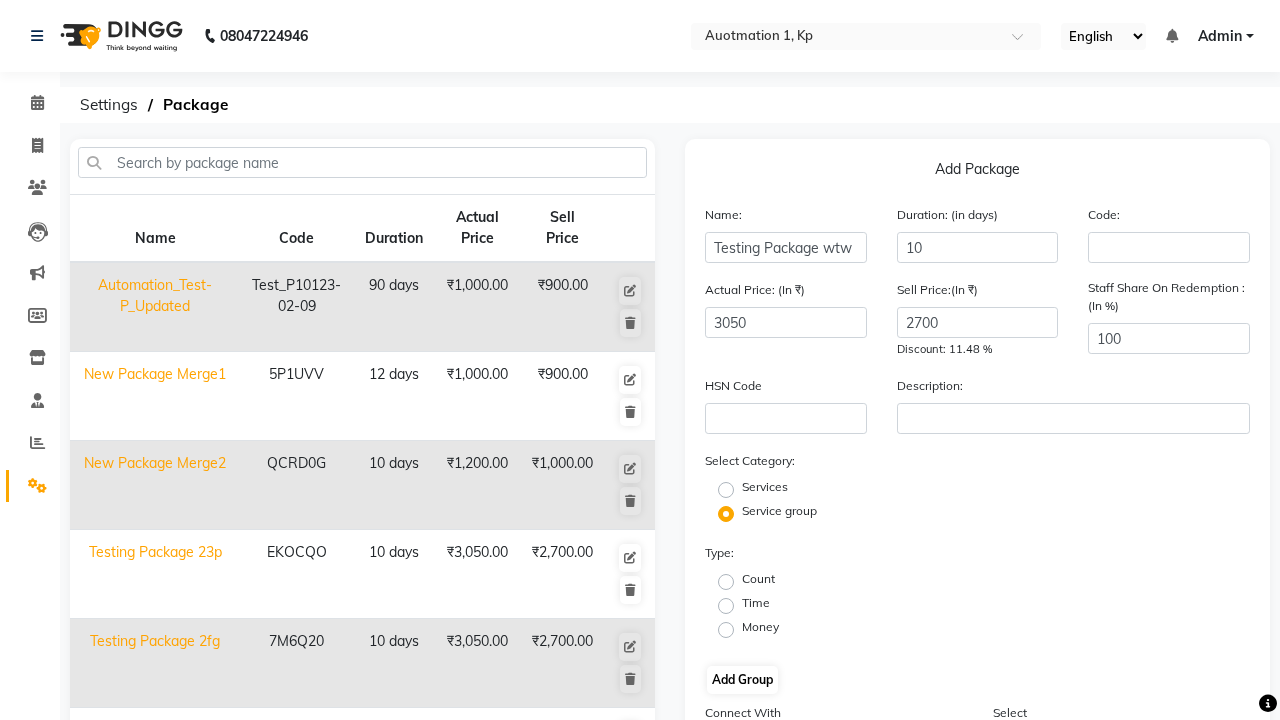 click on "Time" 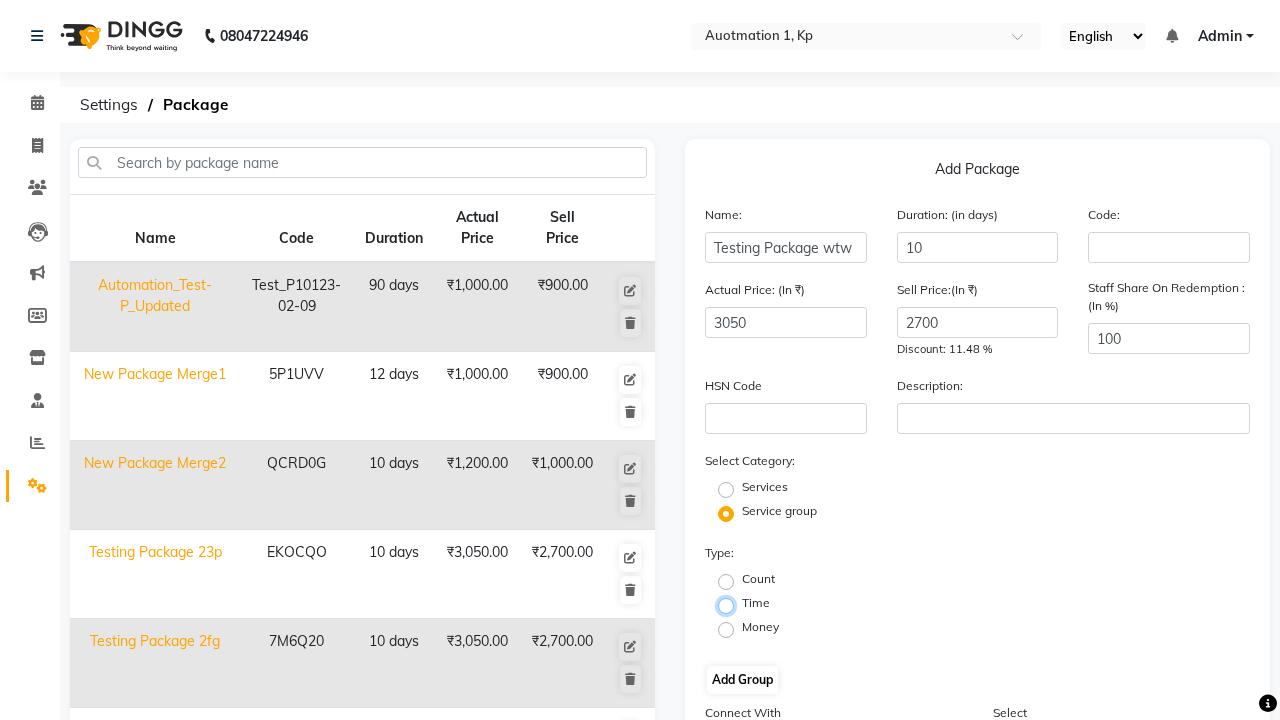 click on "Time" at bounding box center (732, 604) 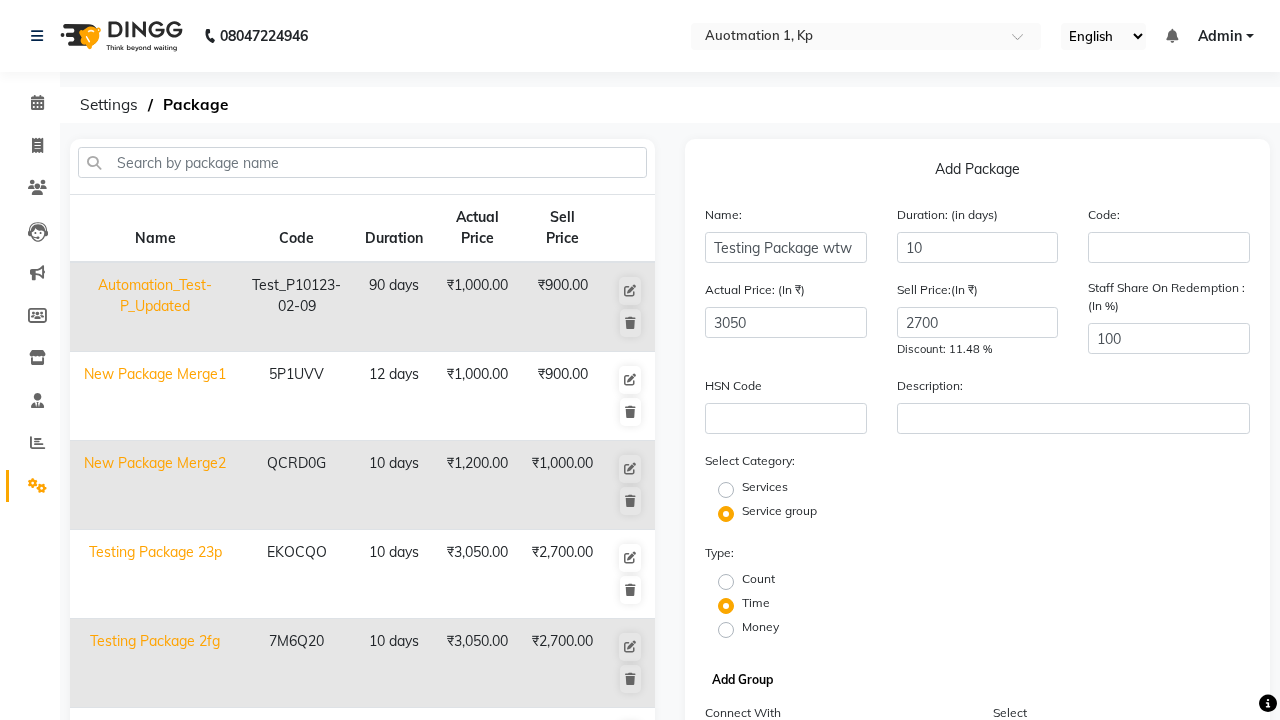 click on "Add Group" 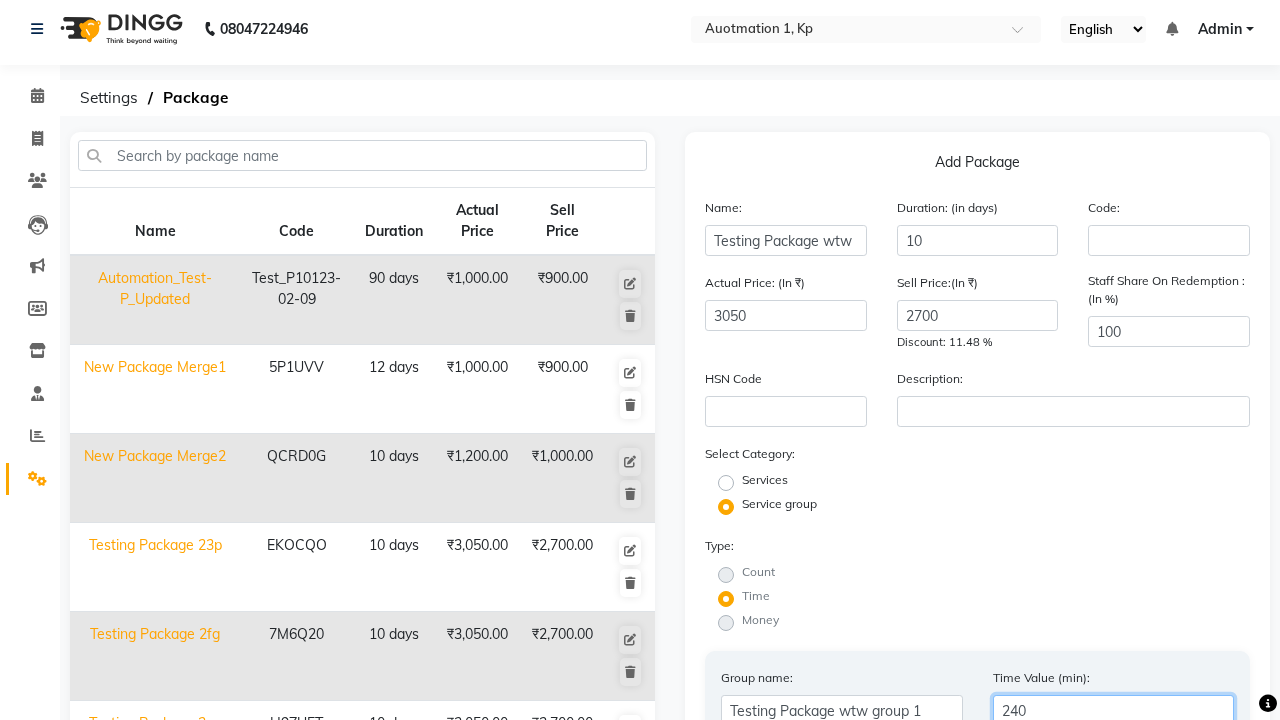 type on "240" 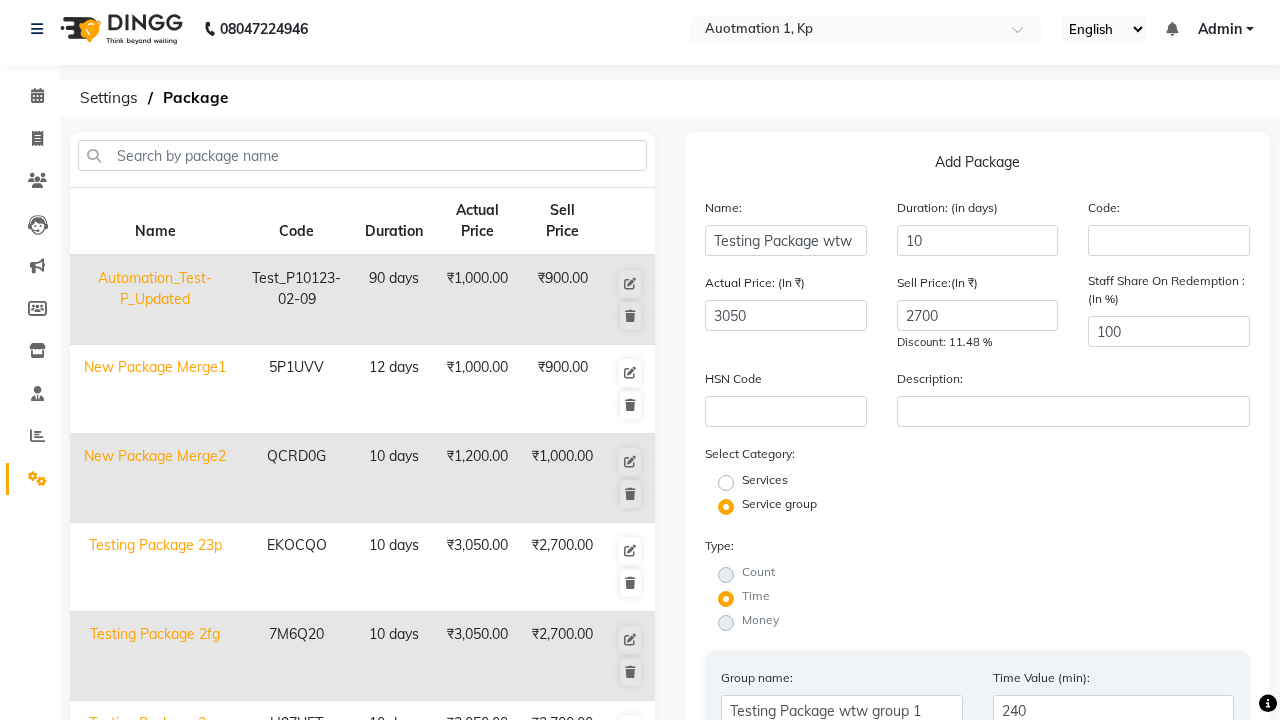 click on "All Services" 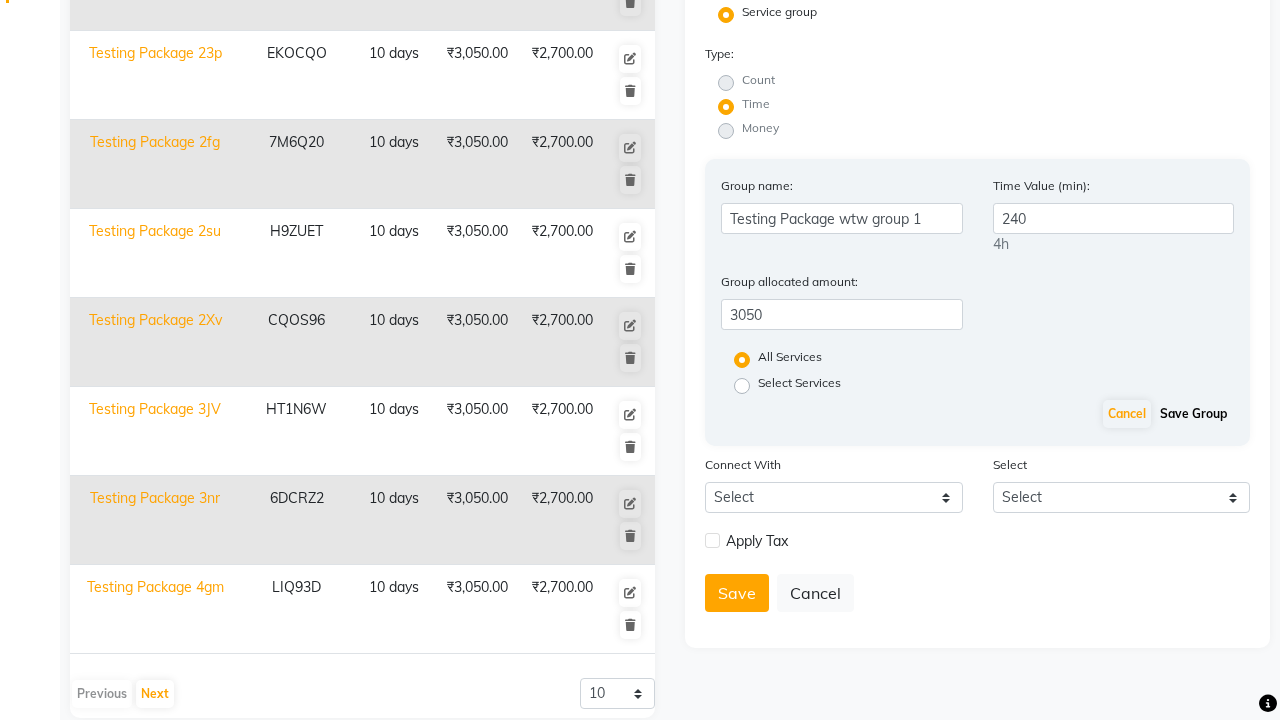 click on "Save Group" 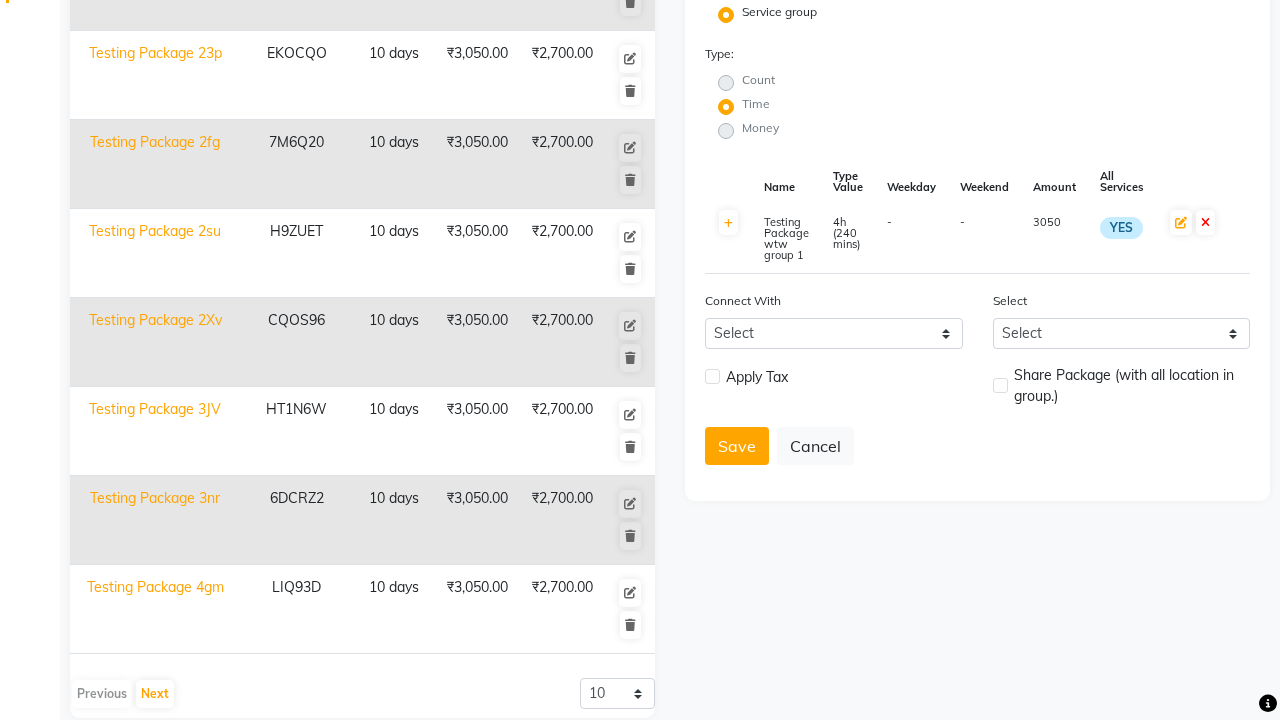 click 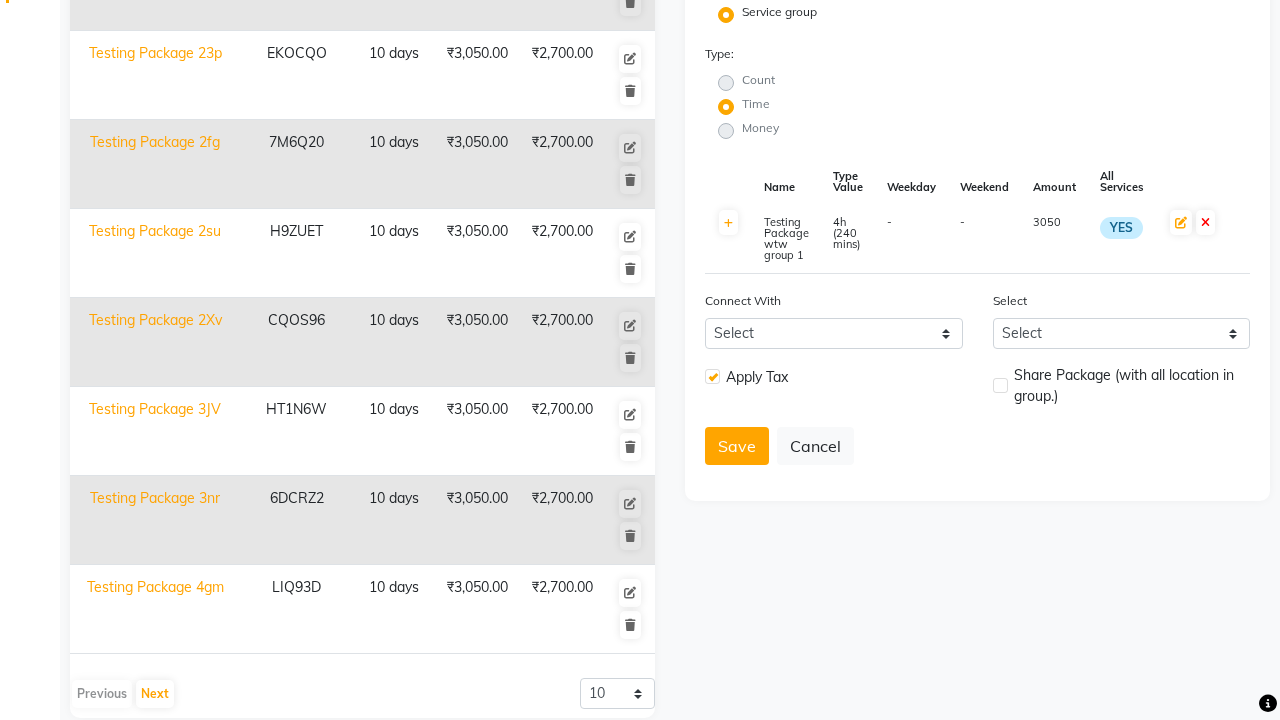 click 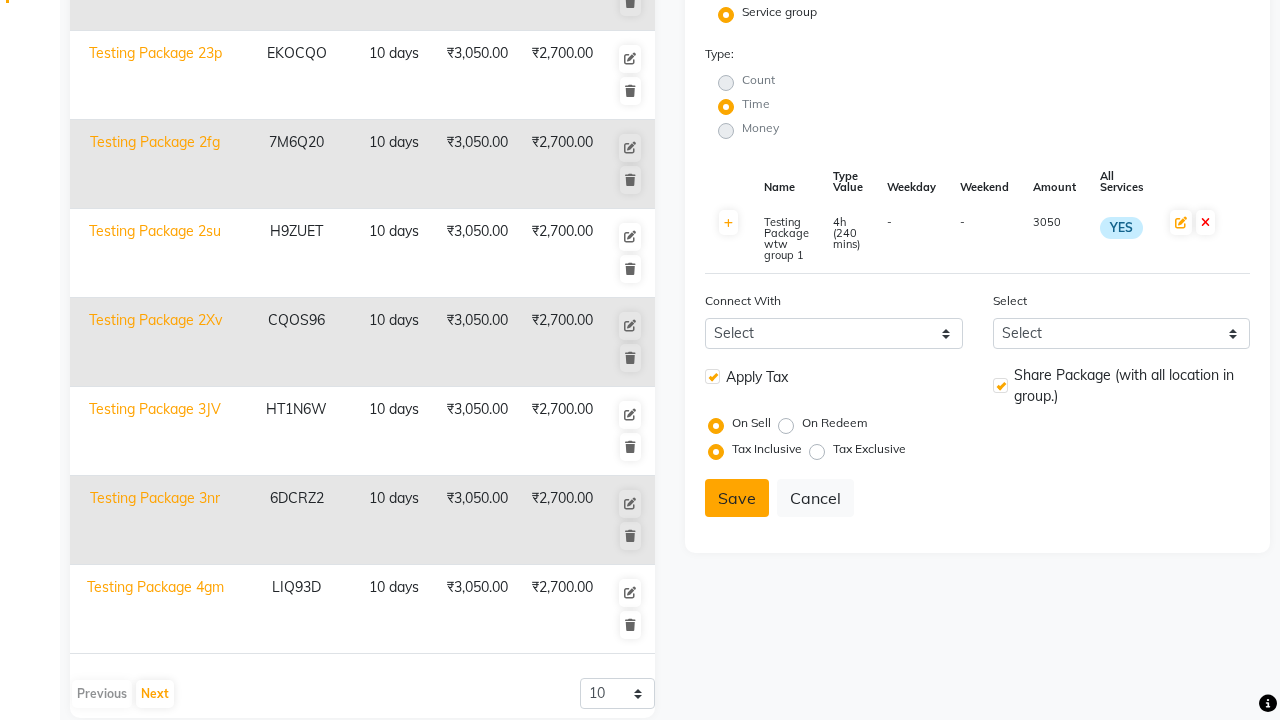 click on "Save" 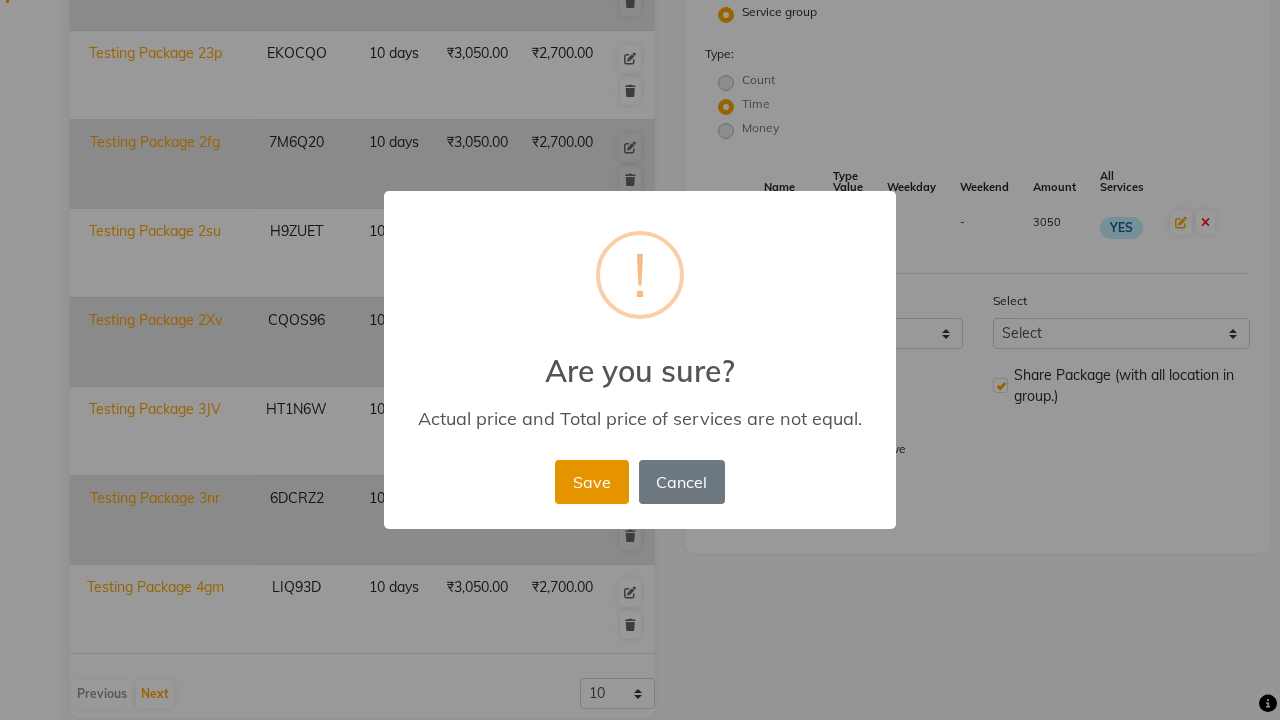 click on "Save" at bounding box center (591, 482) 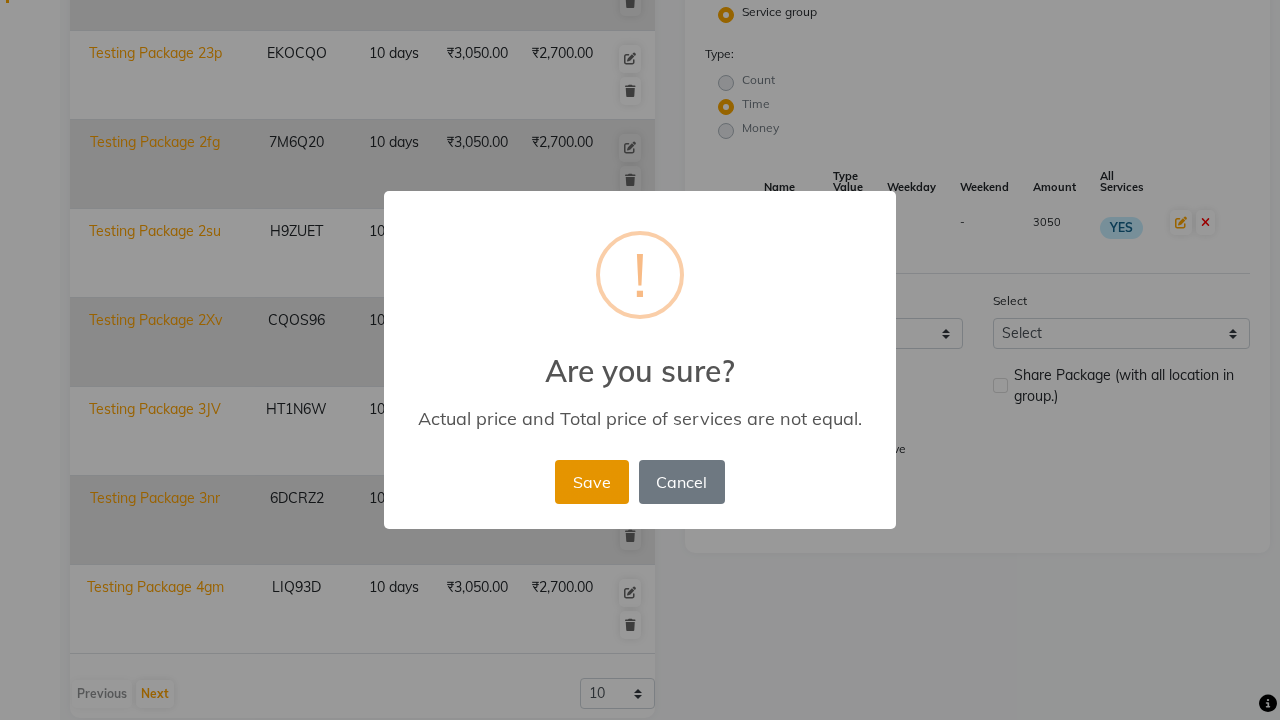 type 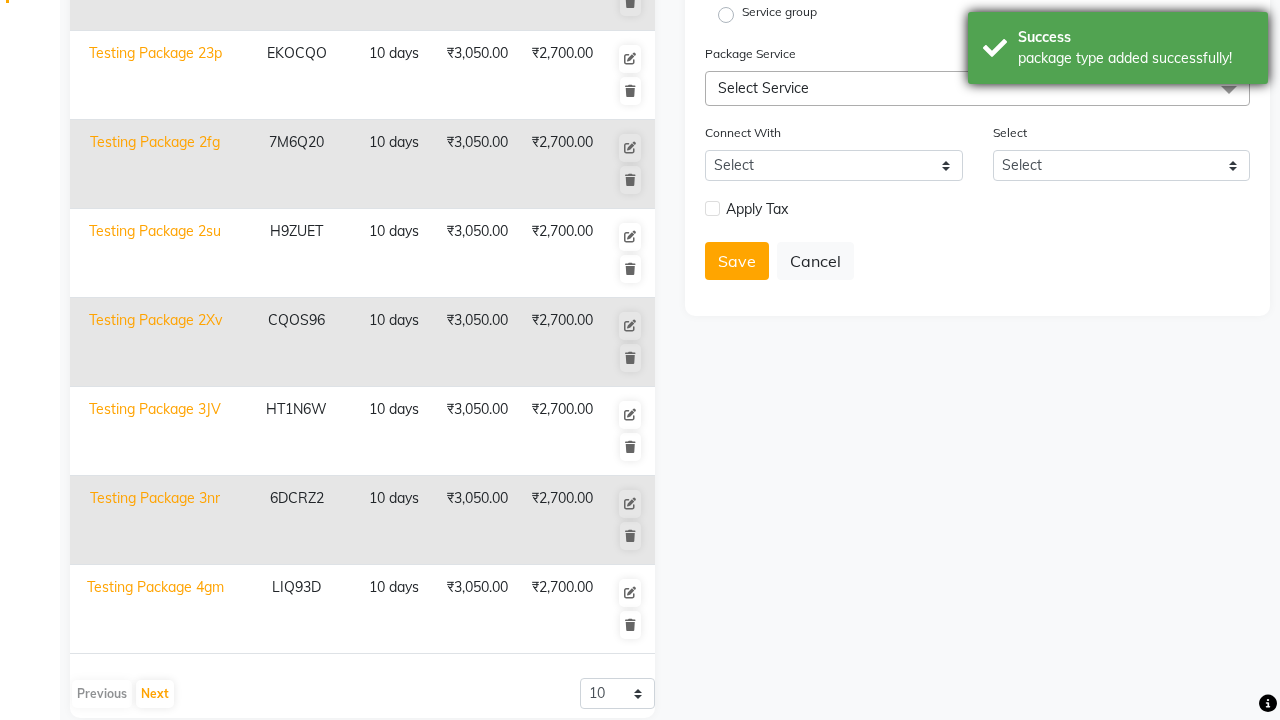 click on "package type added successfully!" at bounding box center (1135, 58) 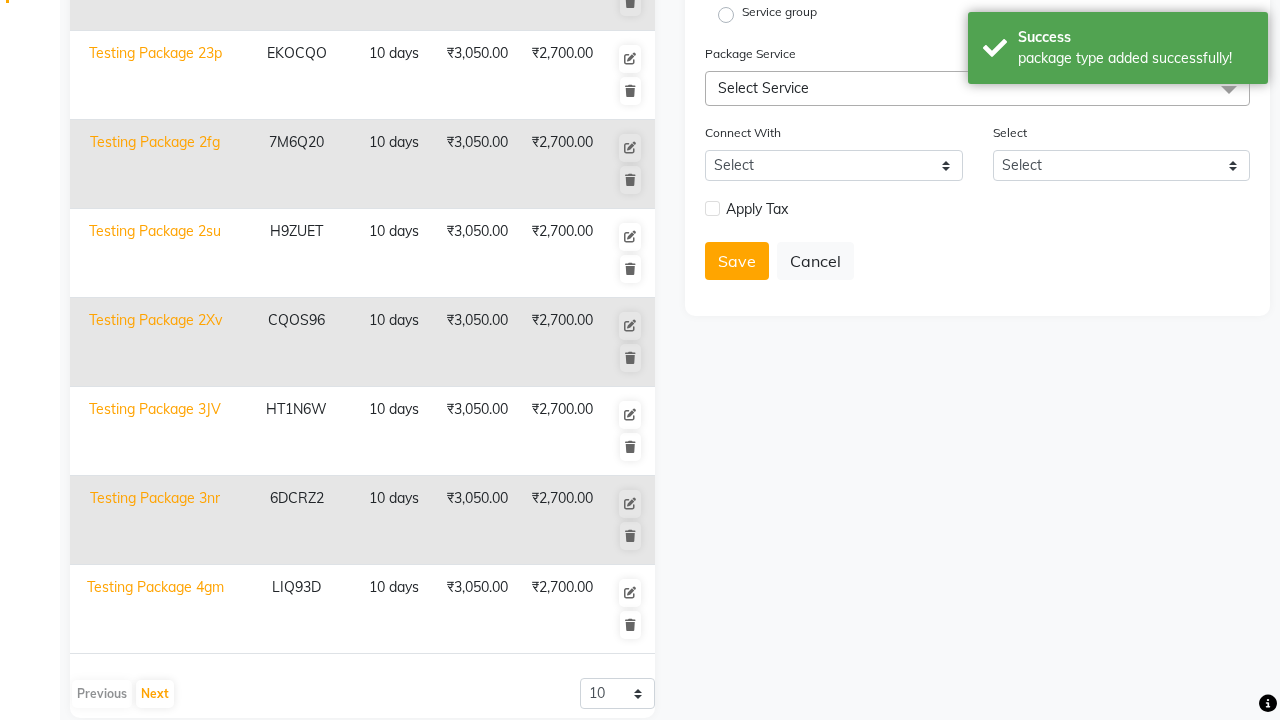 click at bounding box center [37, -463] 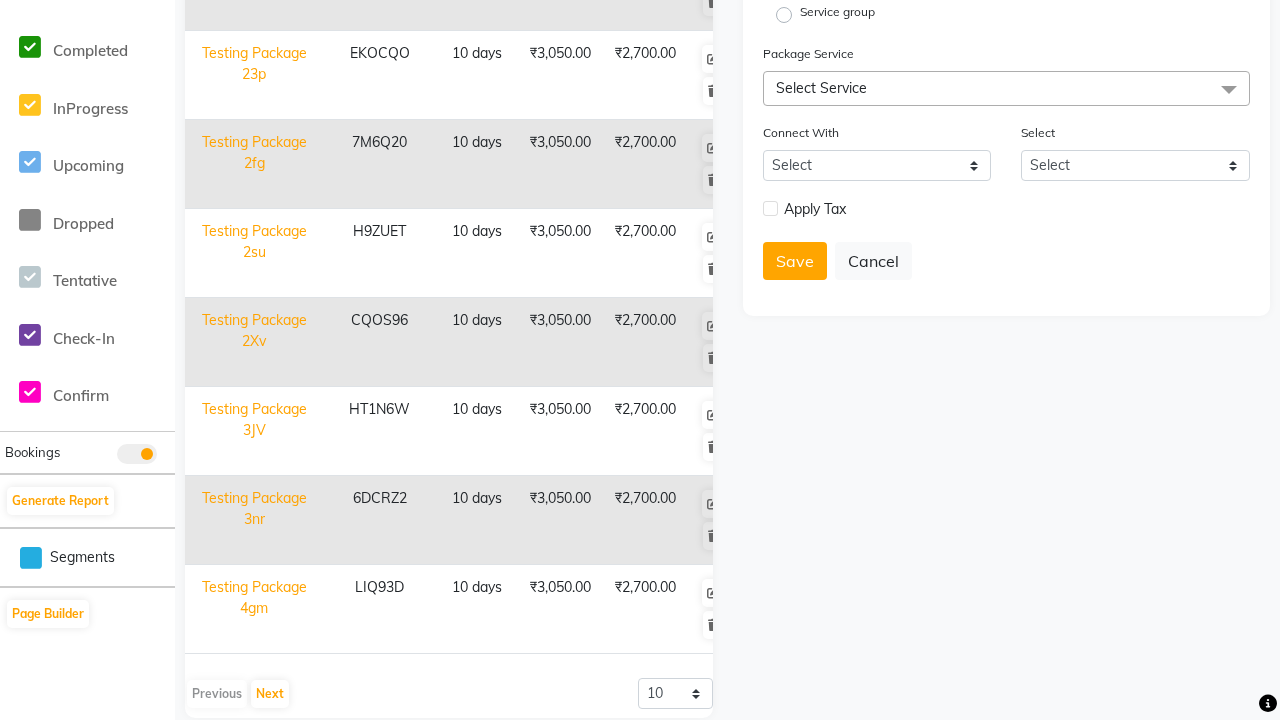 scroll, scrollTop: 0, scrollLeft: 0, axis: both 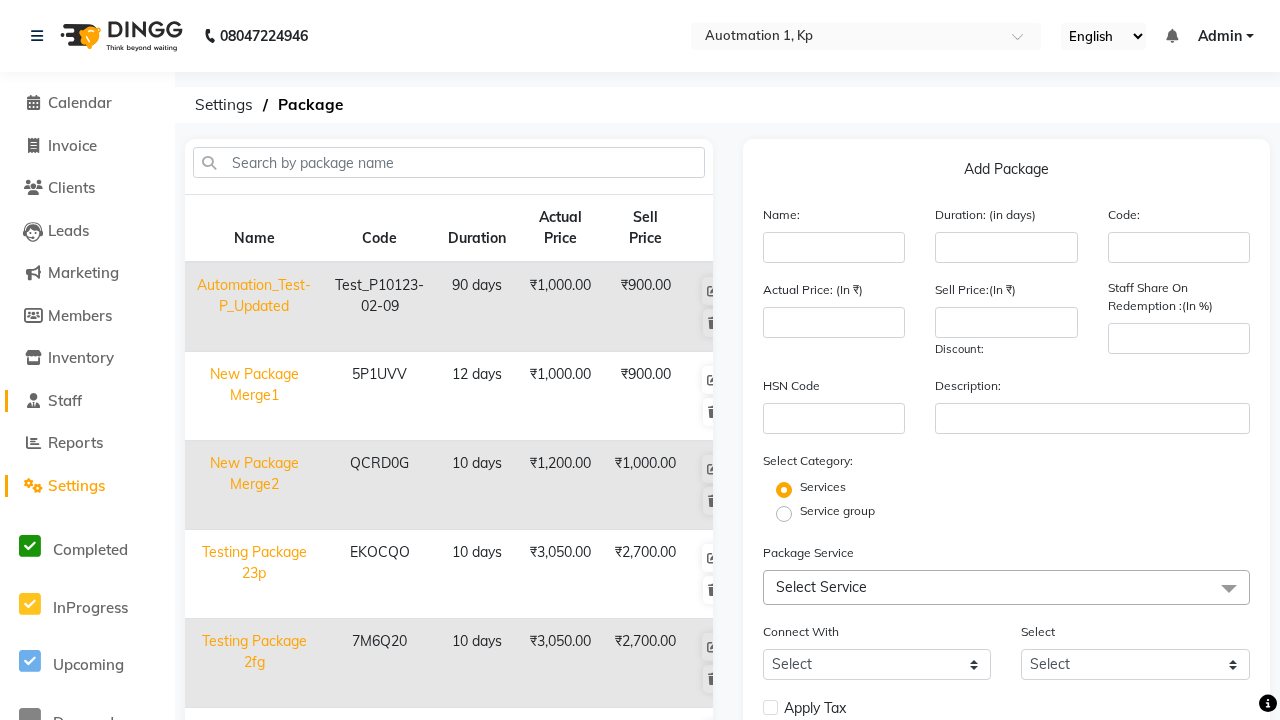 click on "Staff" 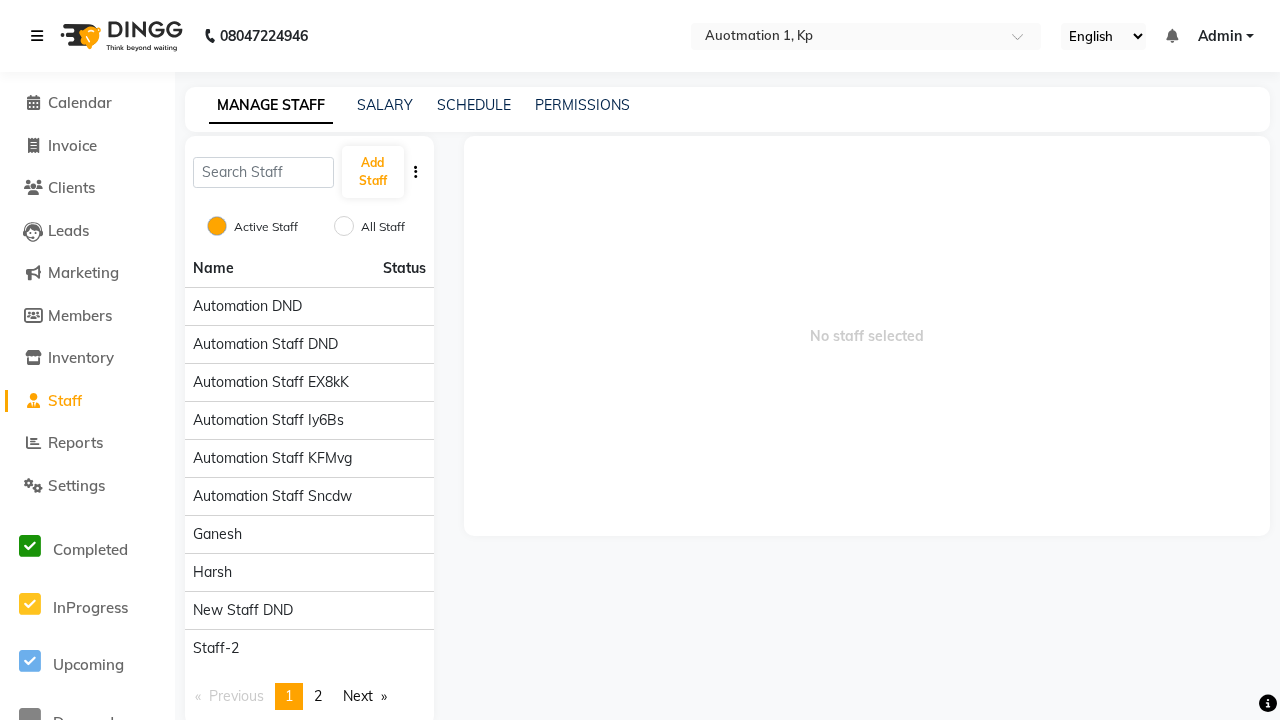 click at bounding box center [37, 36] 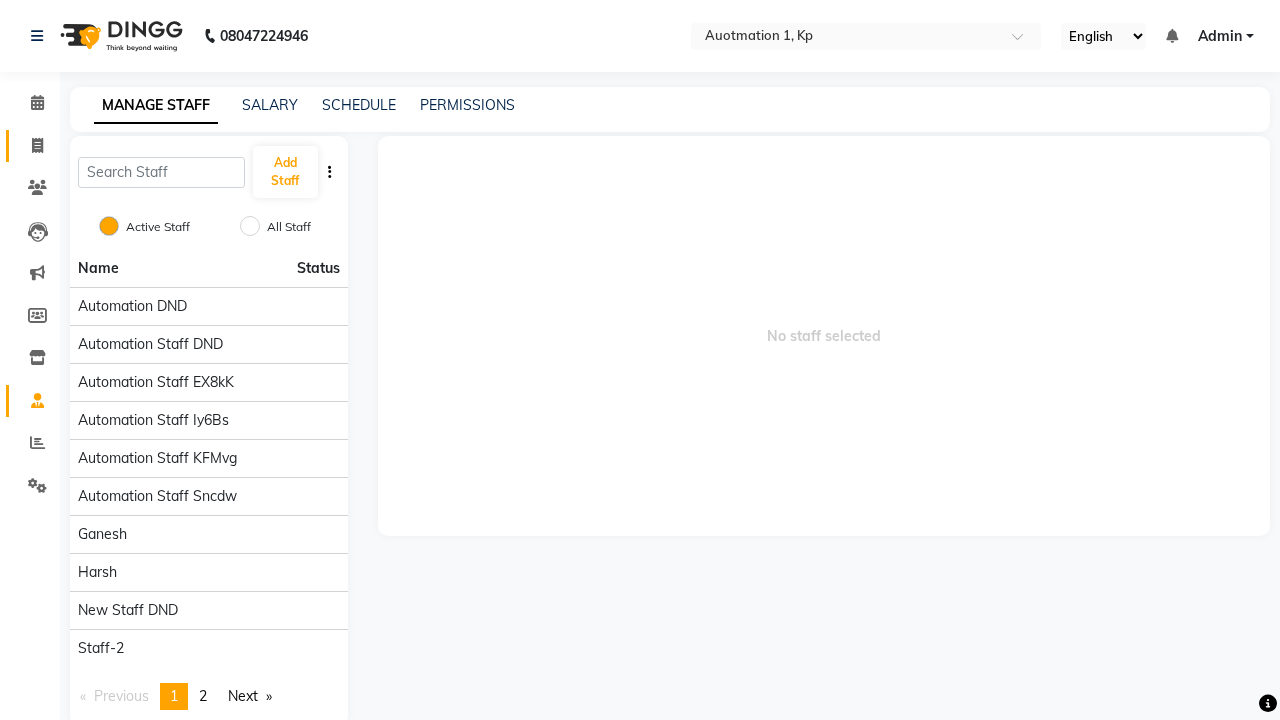 click 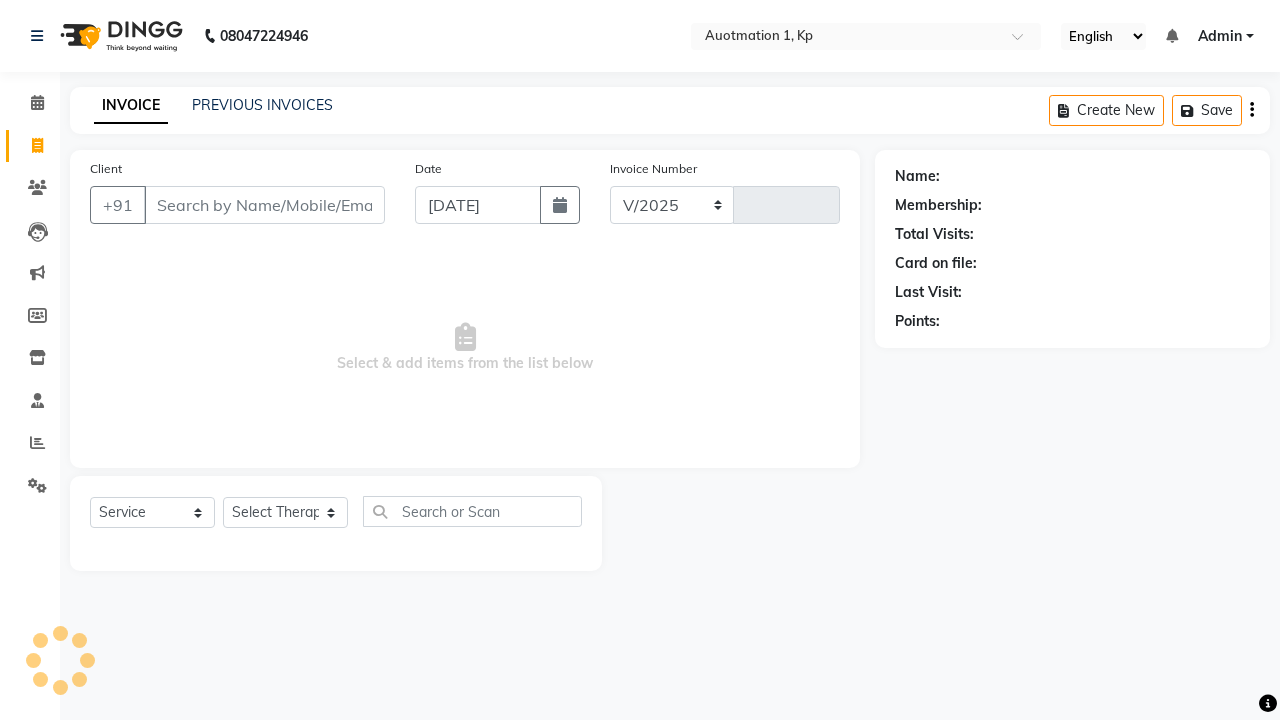 select on "150" 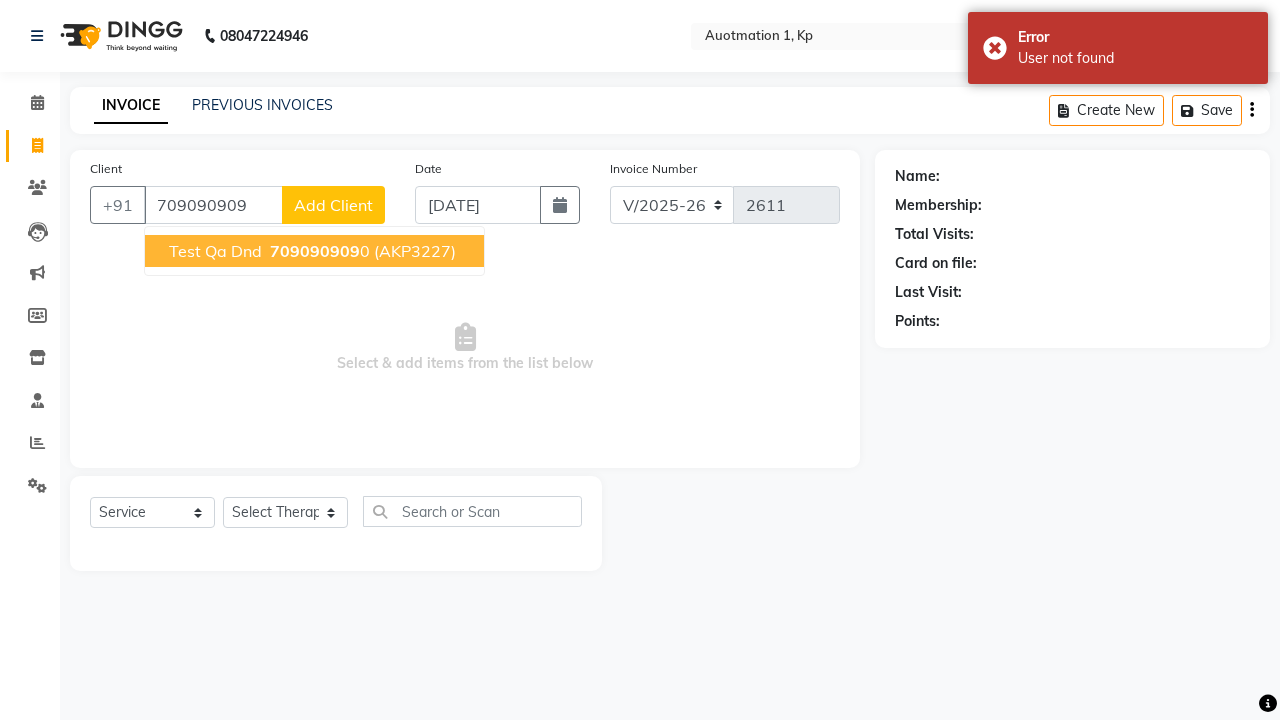 click on "709090909" at bounding box center [315, 251] 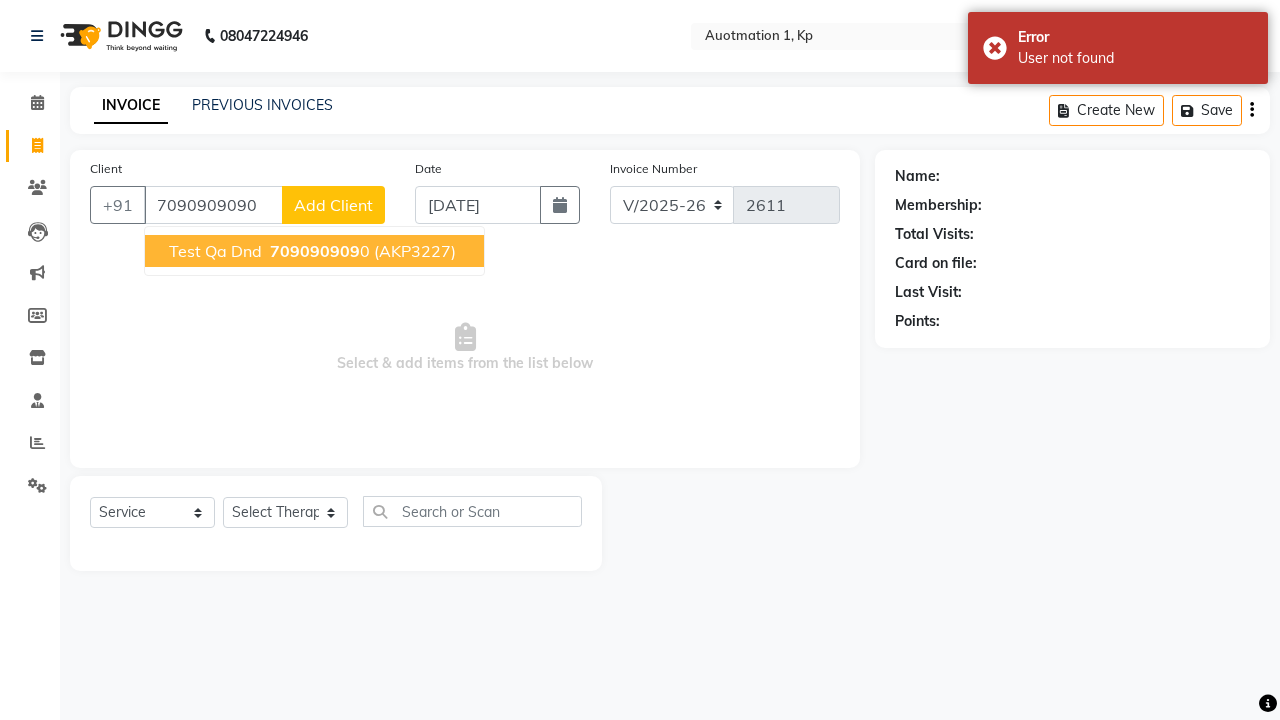 type on "7090909090" 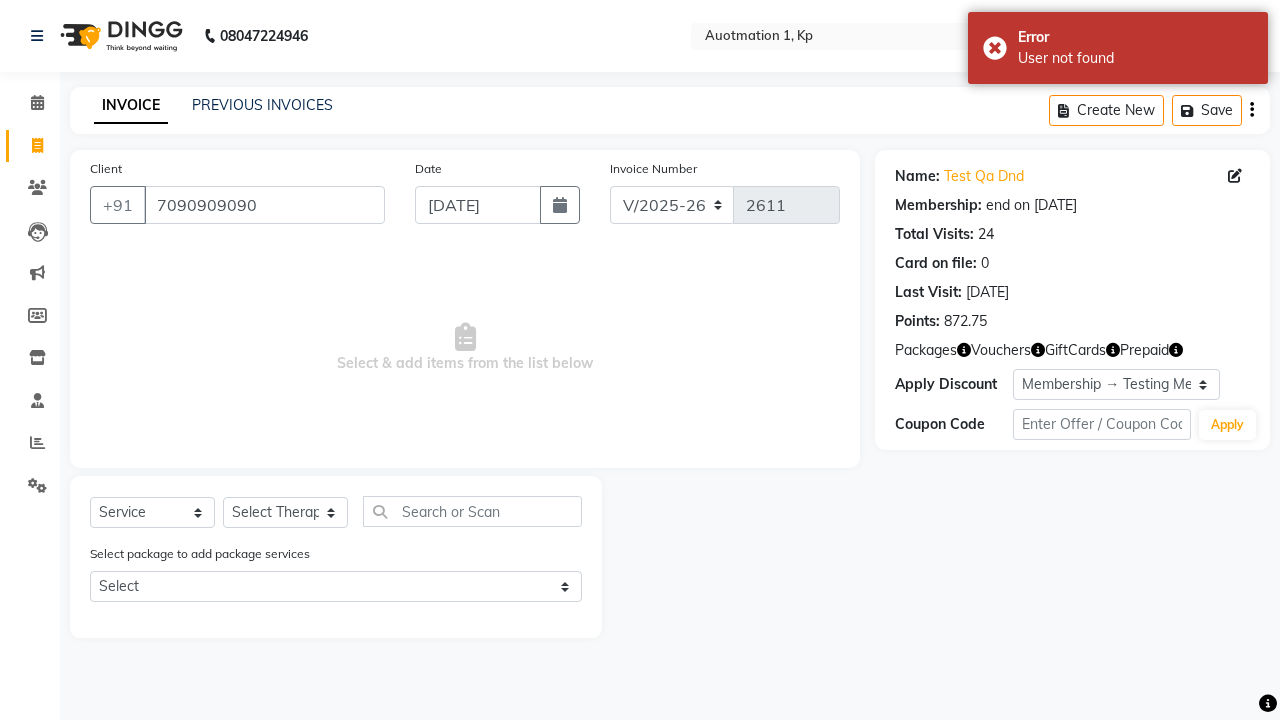 select on "0:" 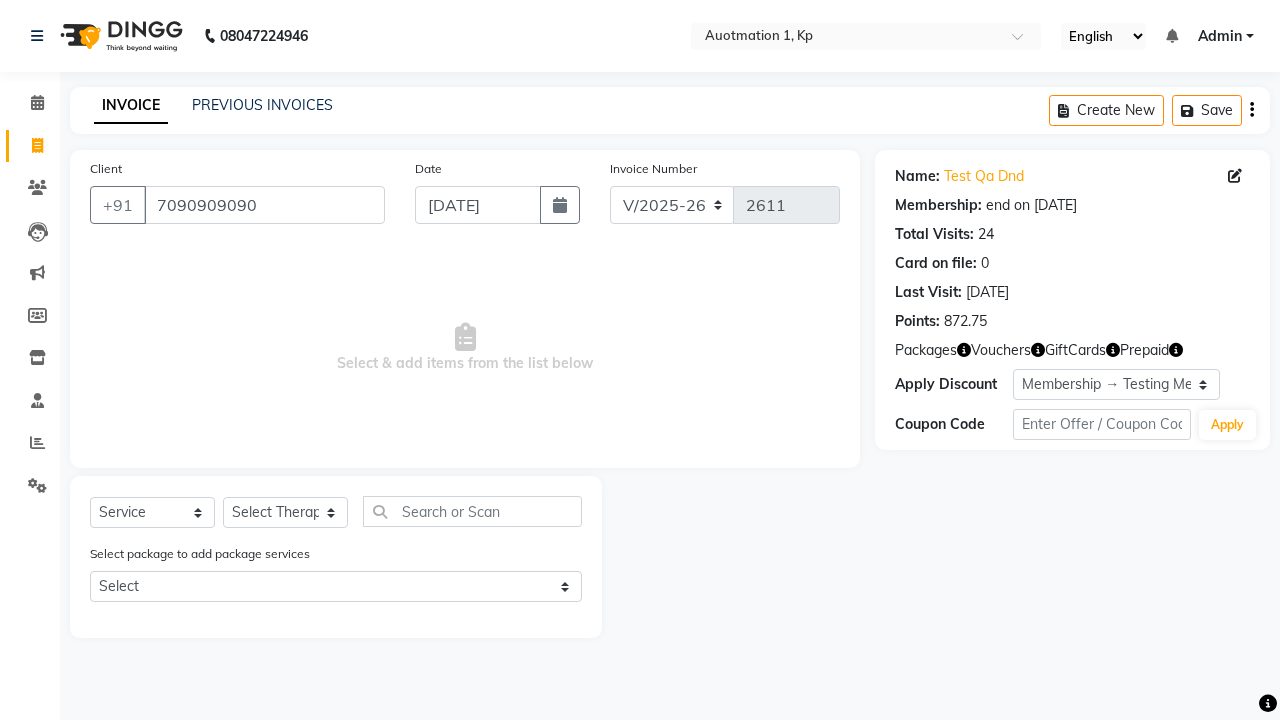 select on "package" 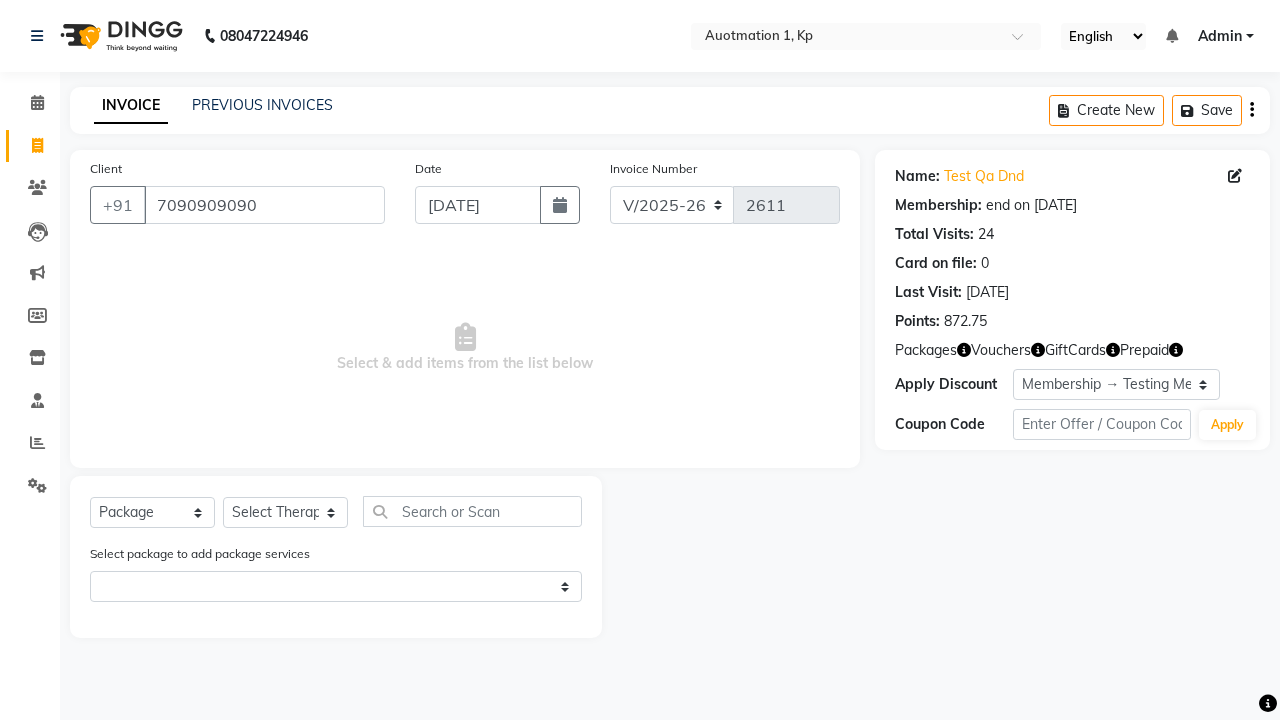 select on "5439" 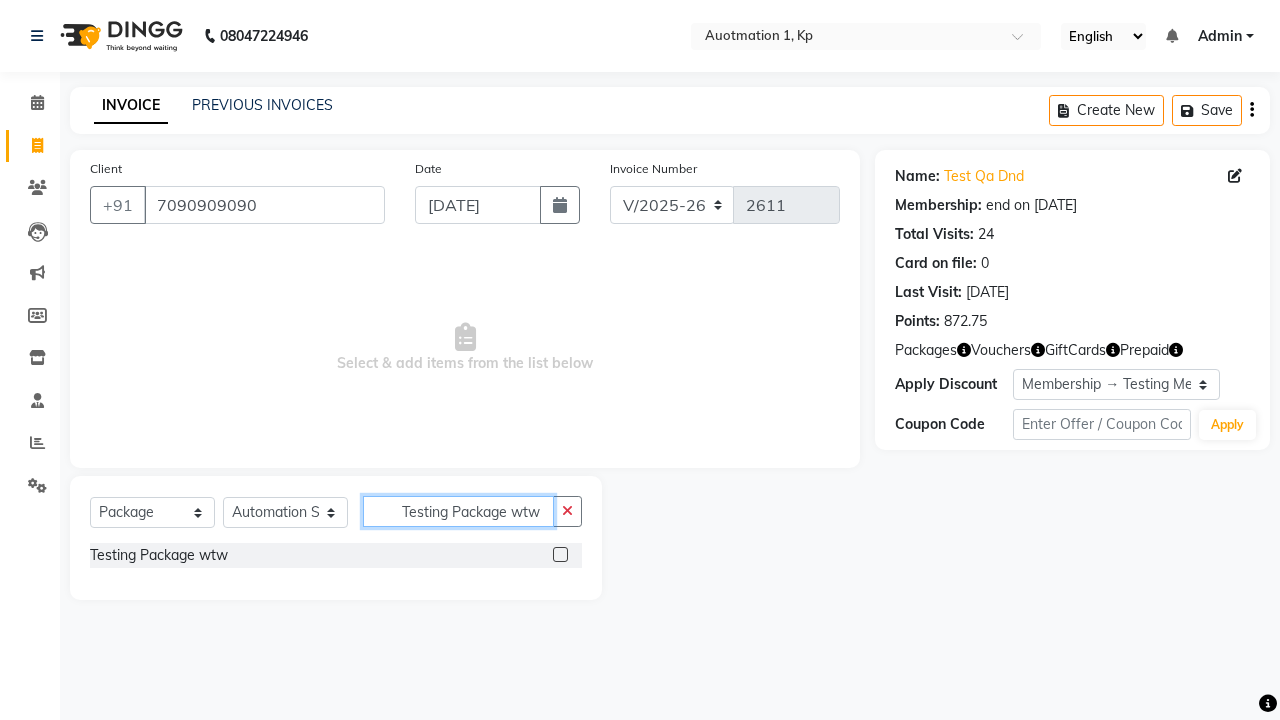 type on "Testing Package wtw" 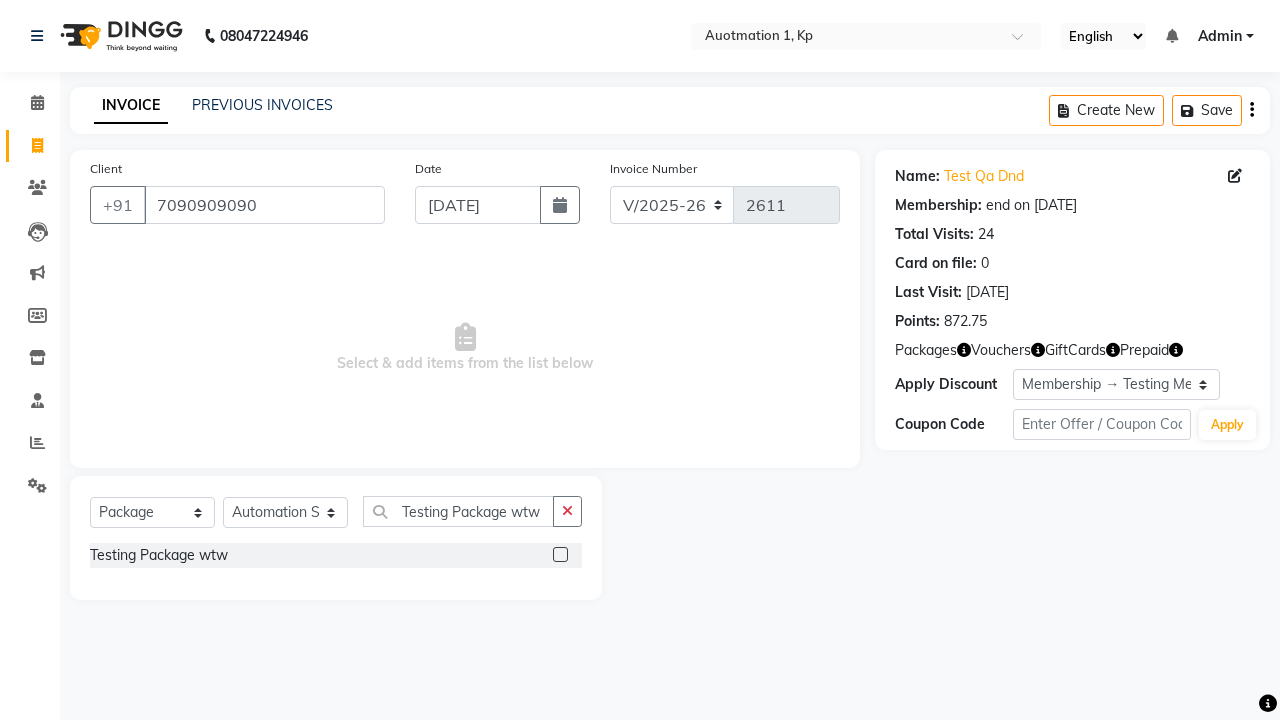 click 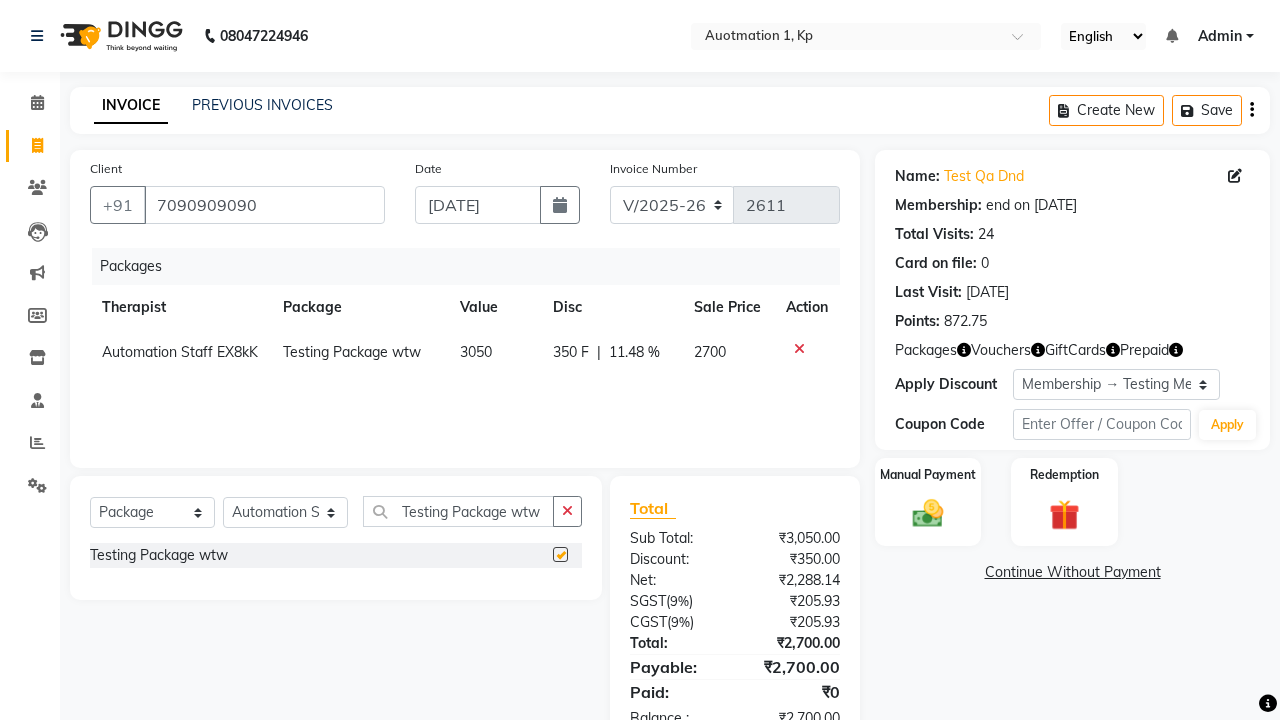 checkbox on "false" 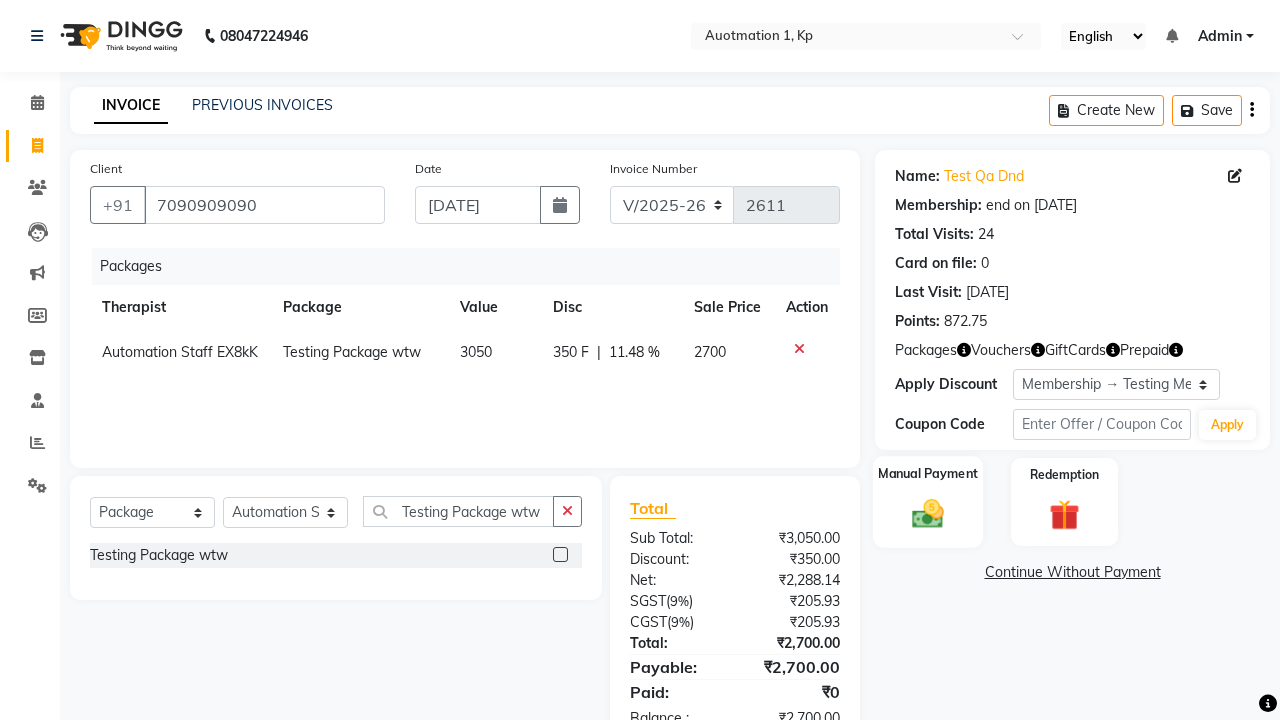 click 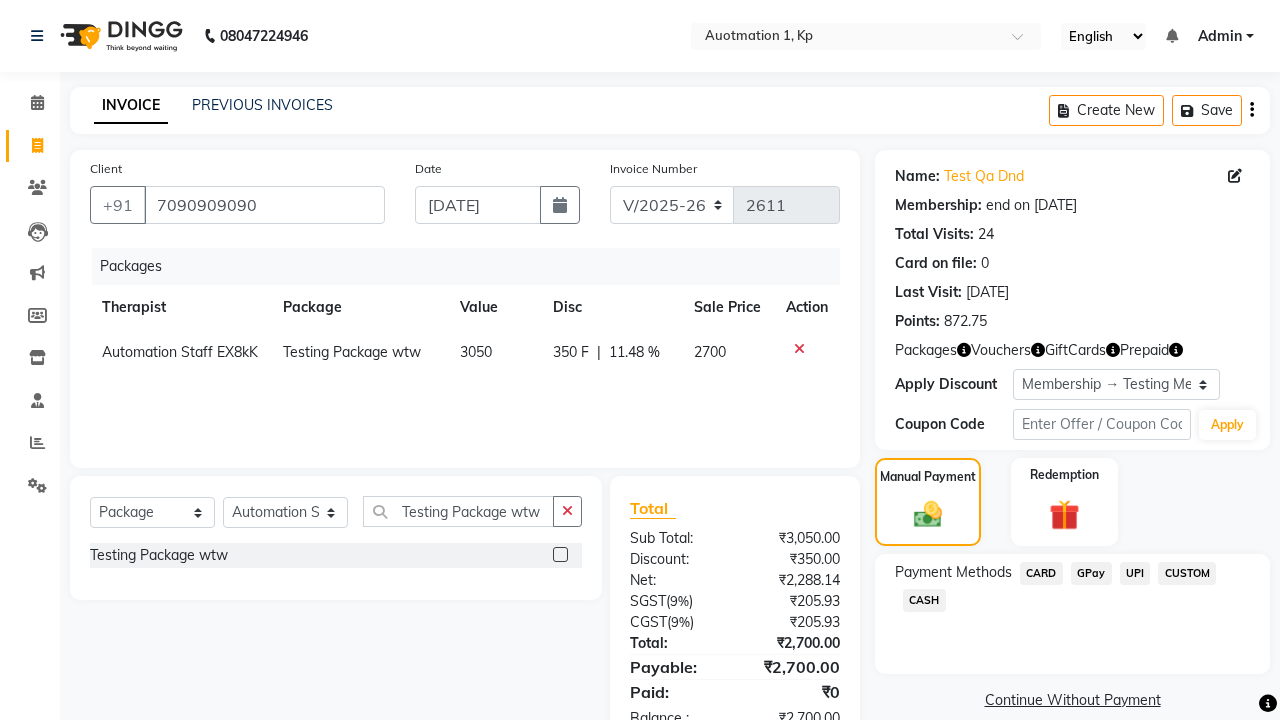 click on "CARD" 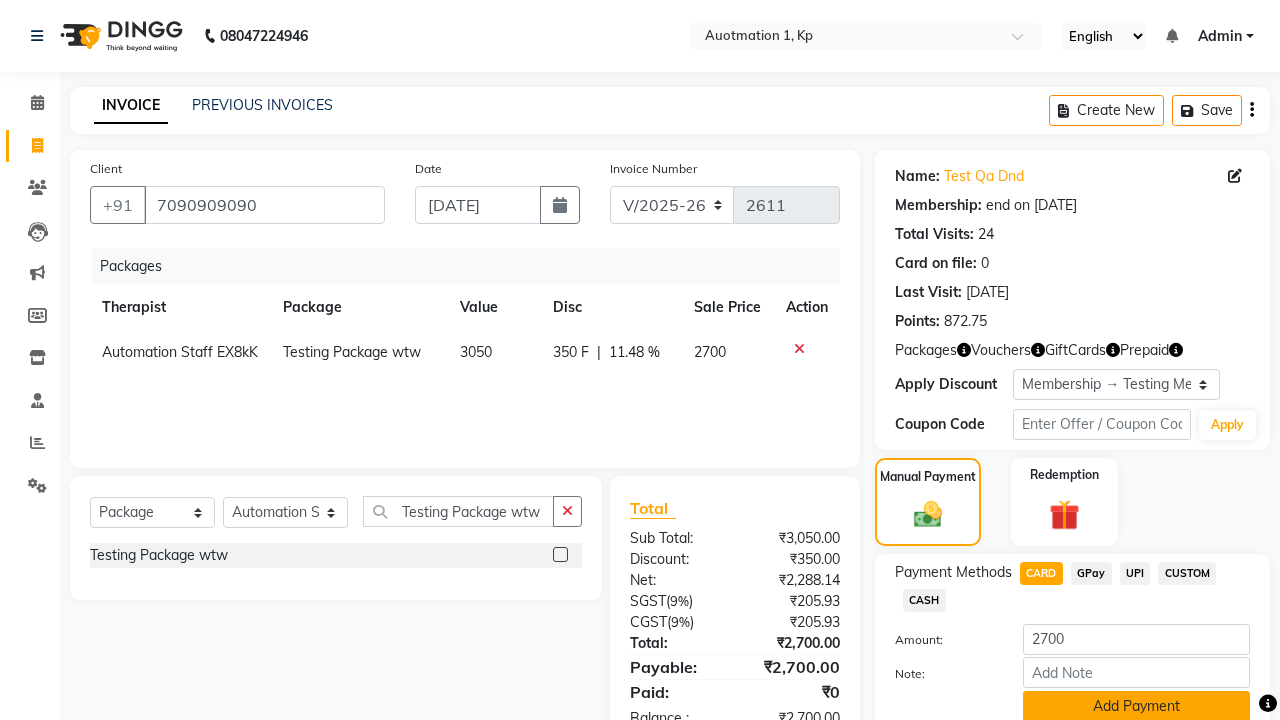 click on "Add Payment" 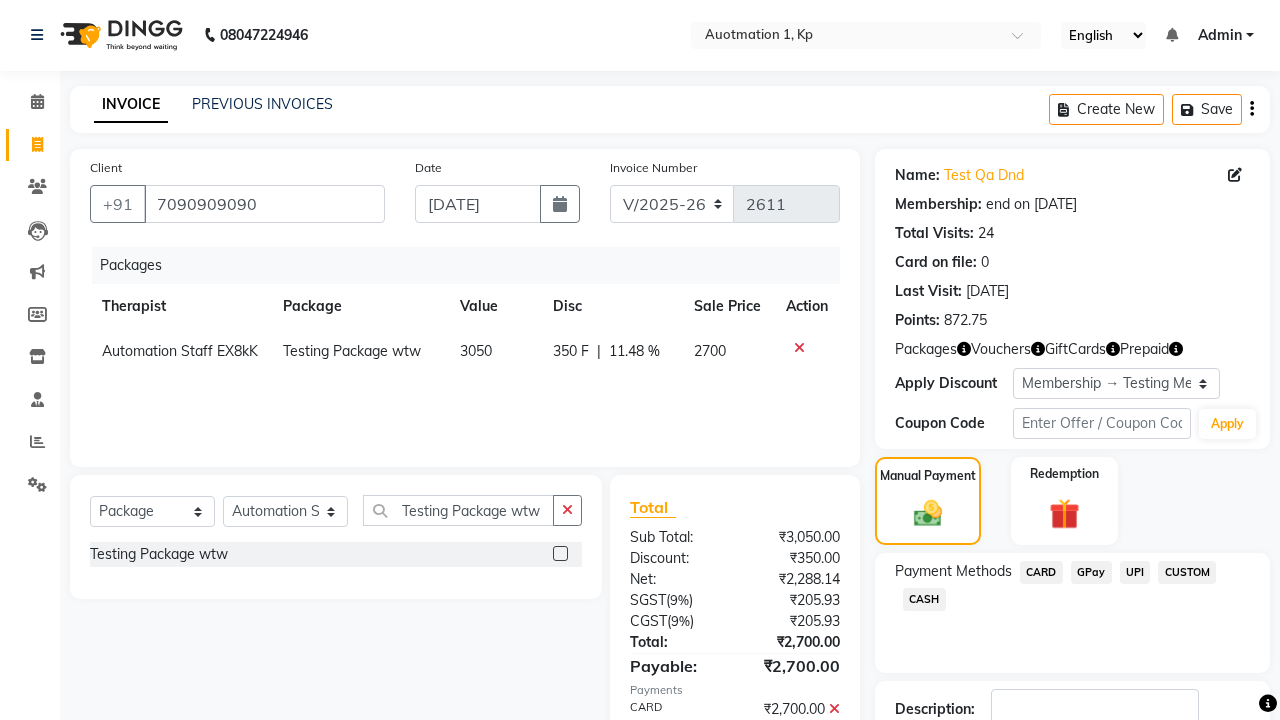 click 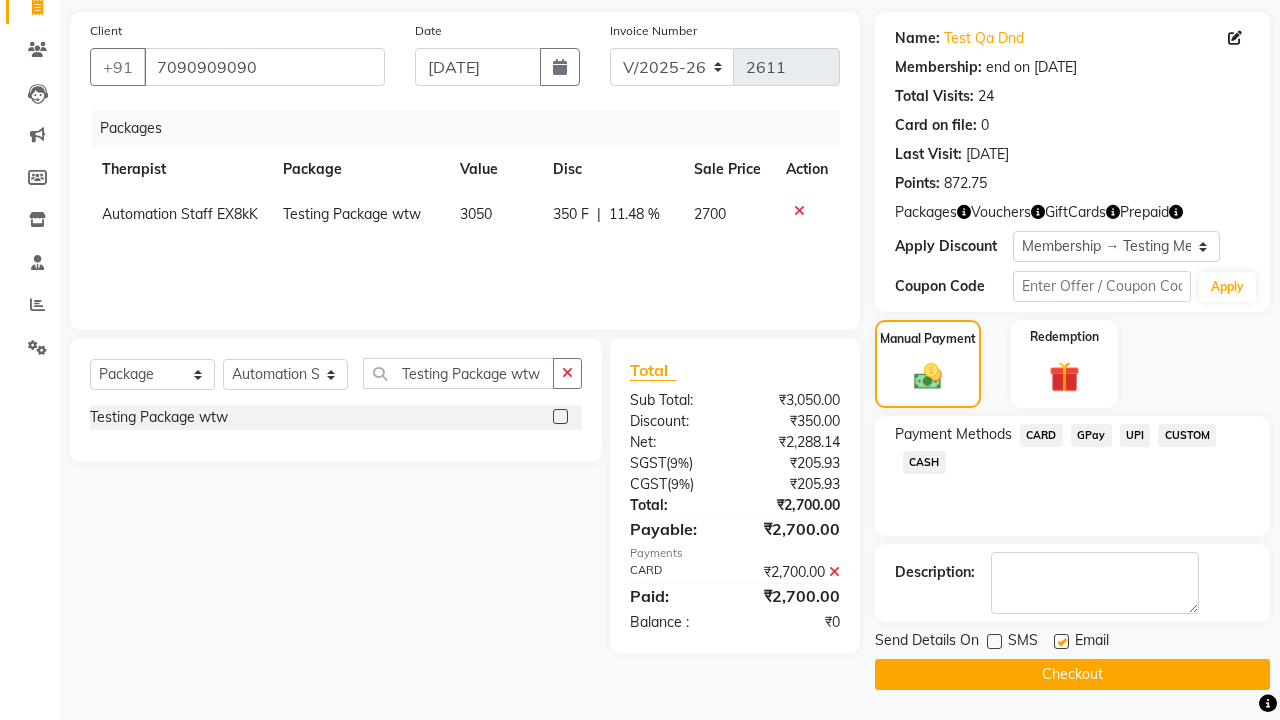 click 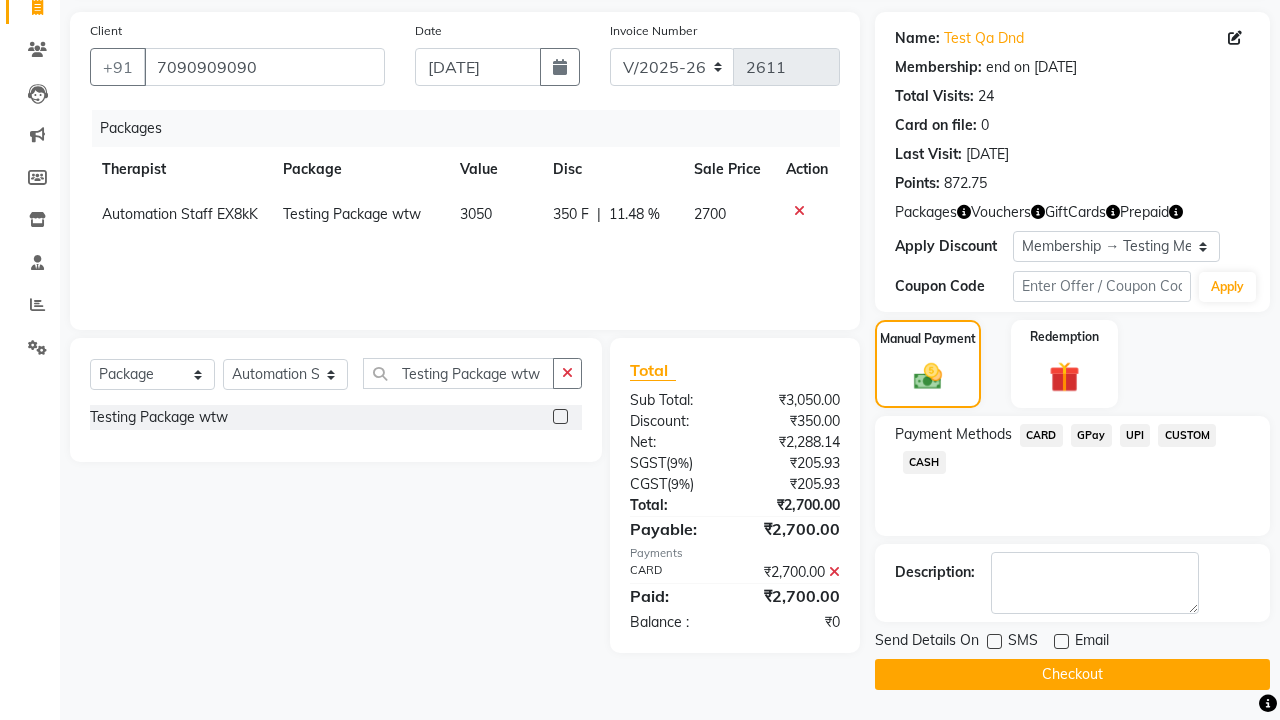 click on "Checkout" 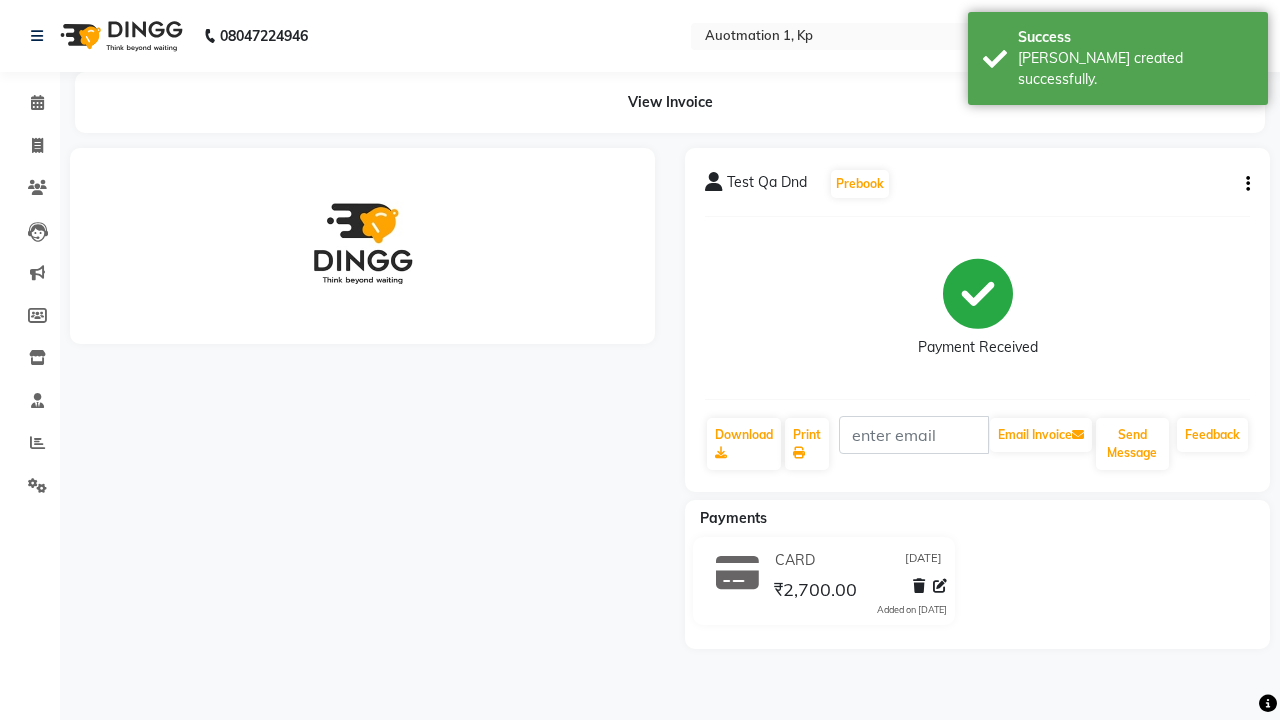 scroll, scrollTop: 0, scrollLeft: 0, axis: both 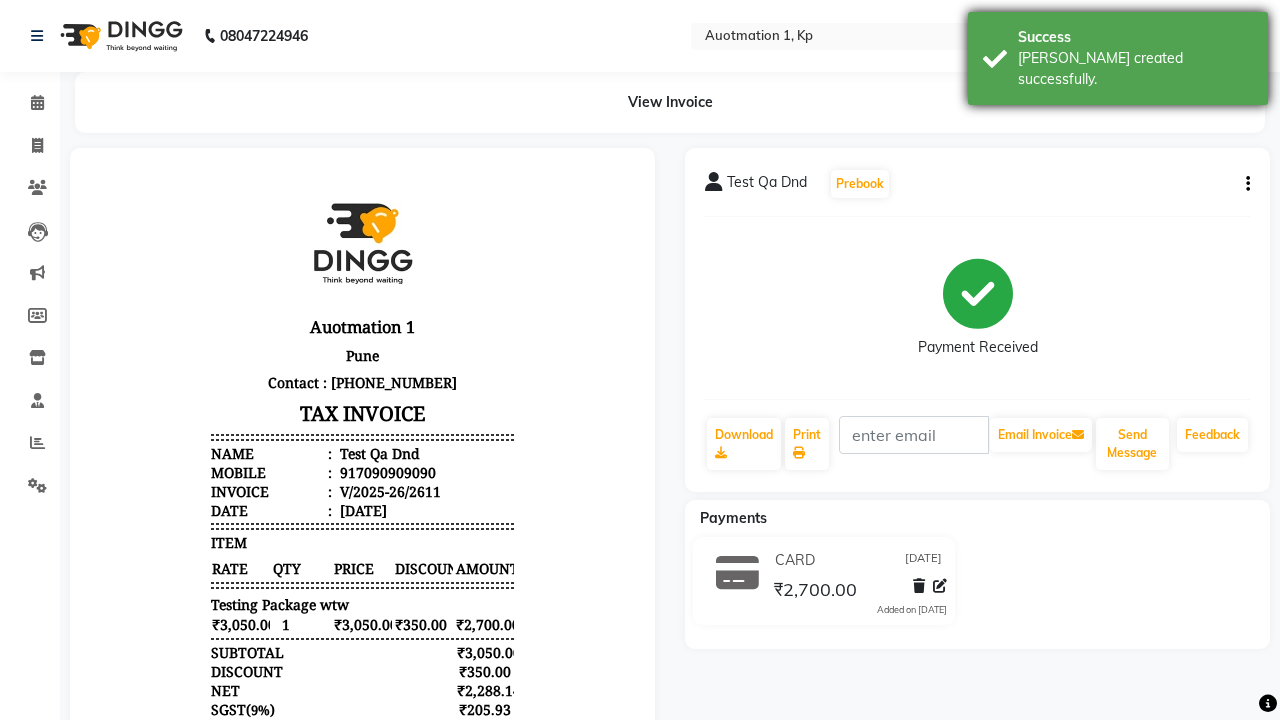 click on "[PERSON_NAME] created successfully." at bounding box center (1135, 69) 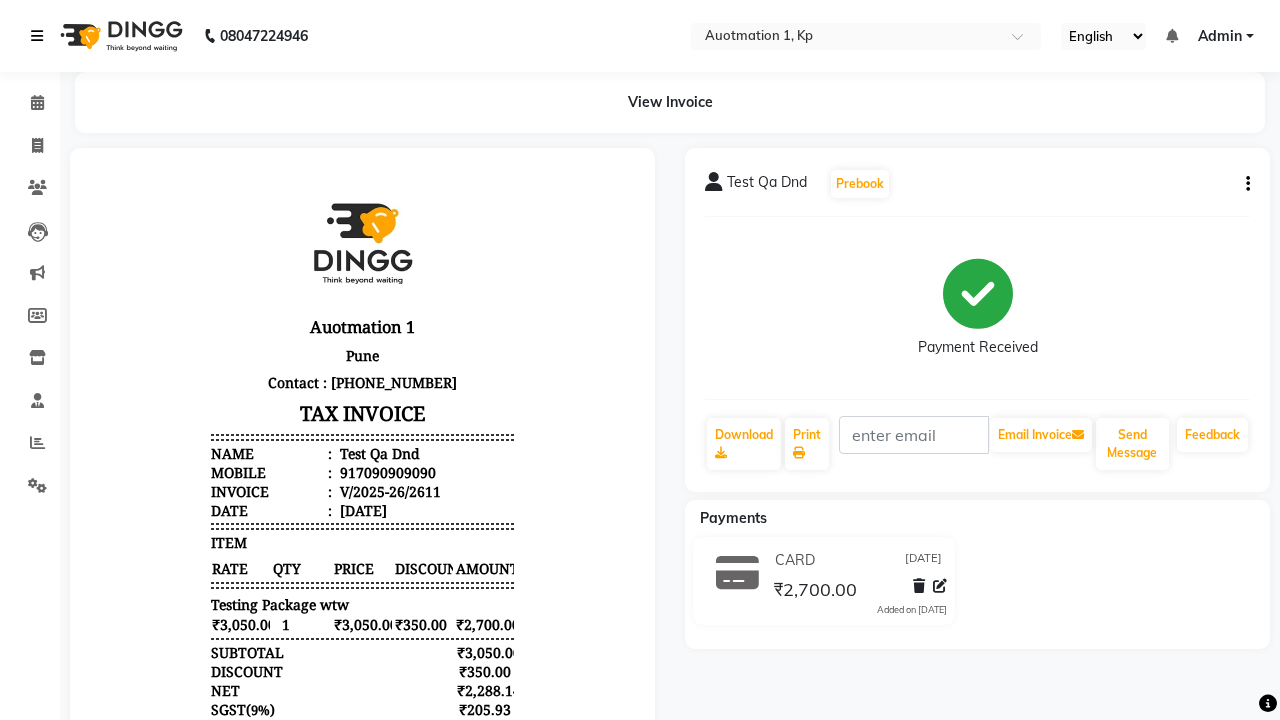 click at bounding box center [37, 36] 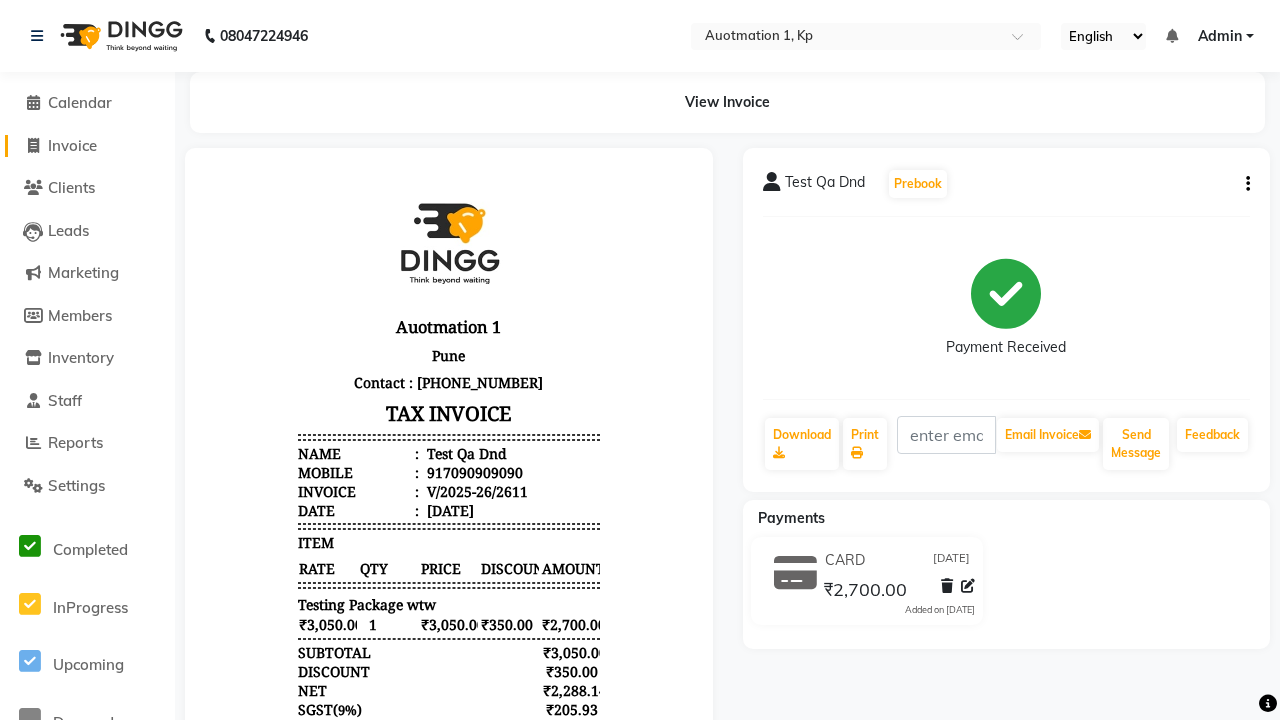 click on "Invoice" 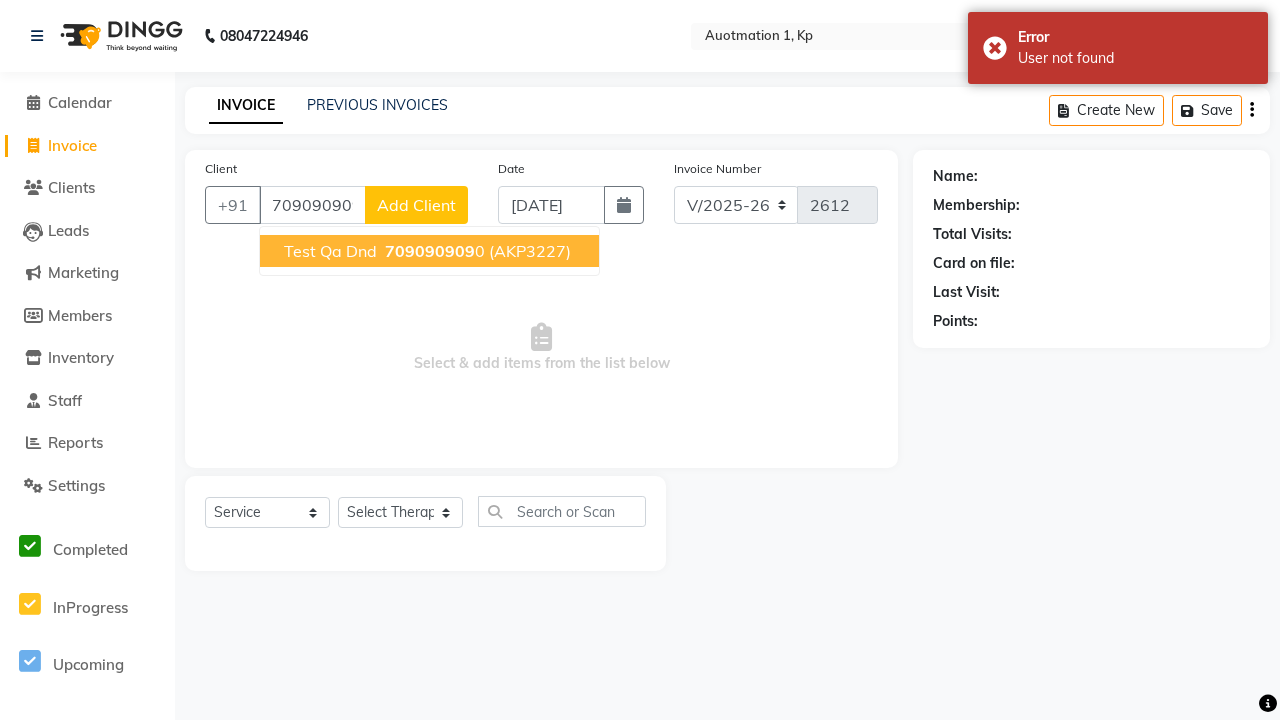 click on "709090909" at bounding box center (430, 251) 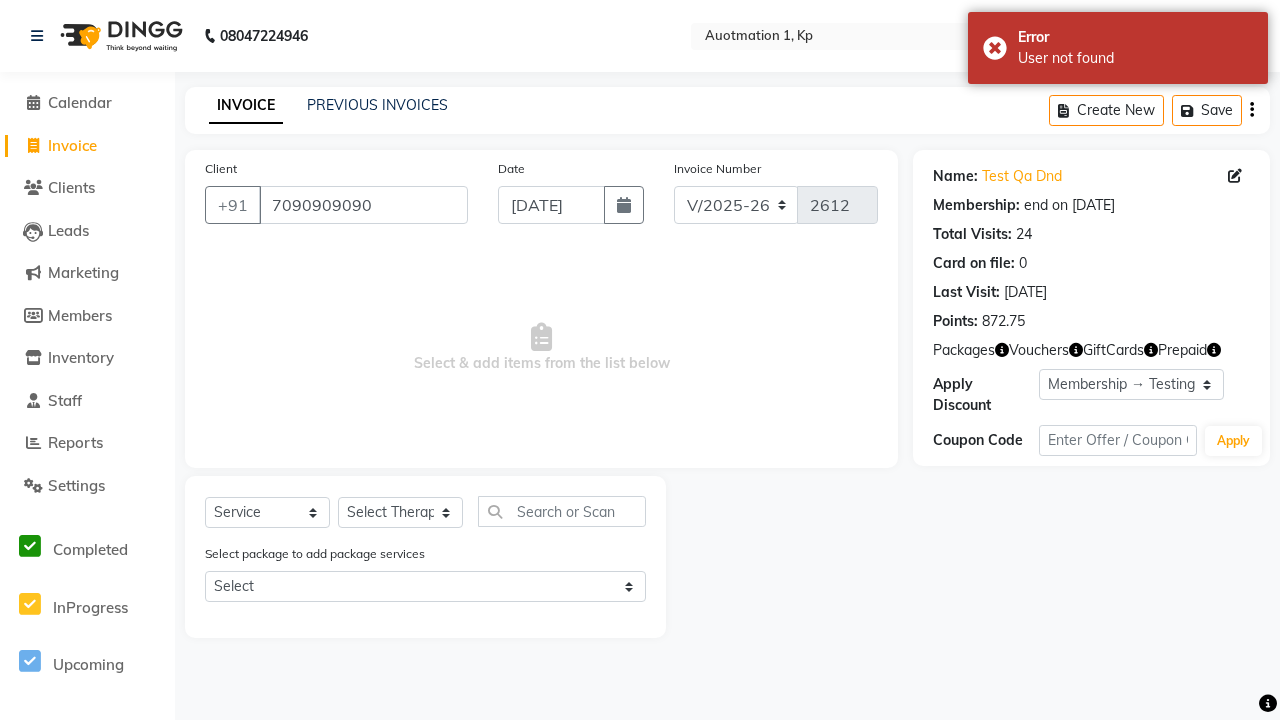 select on "0:" 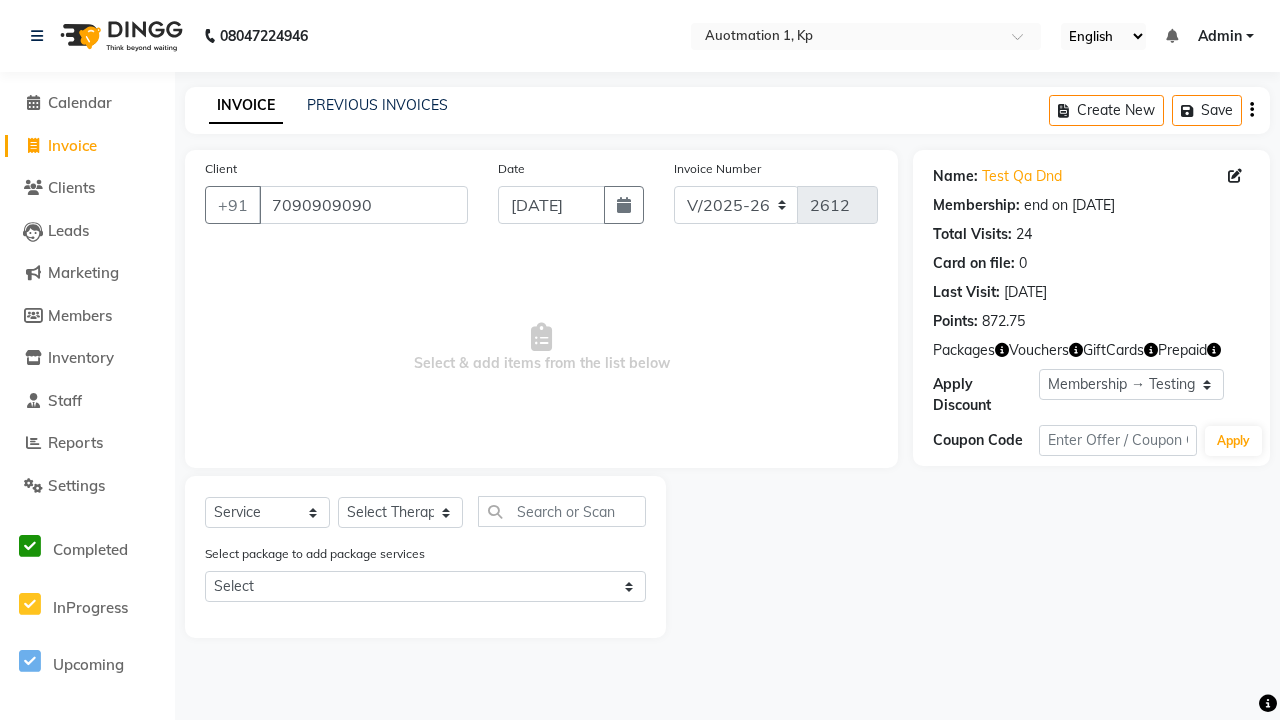 select on "5439" 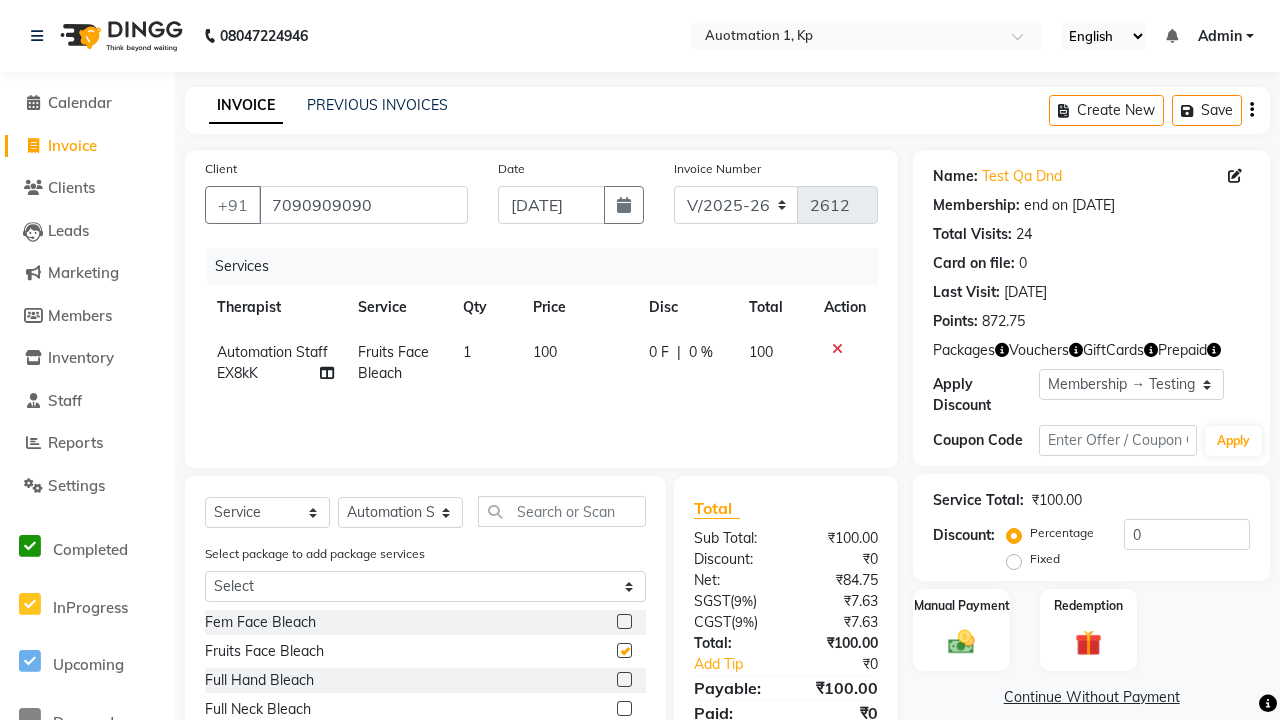 checkbox on "false" 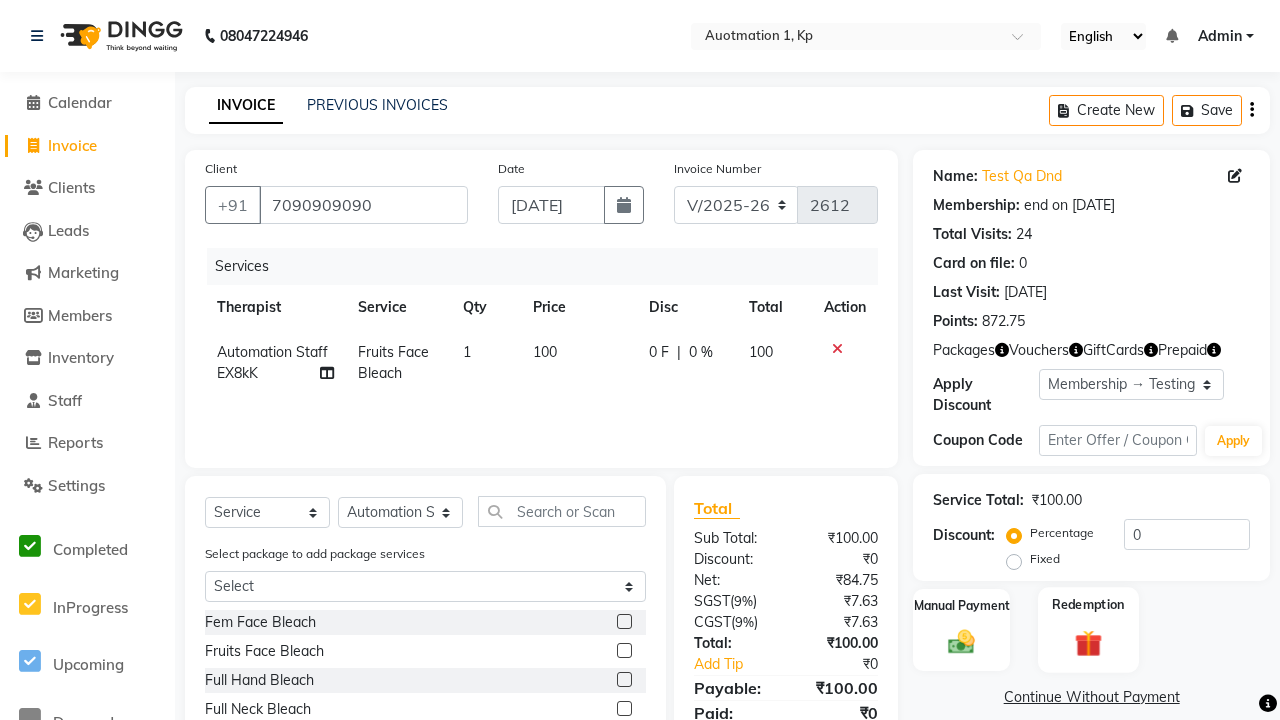 click 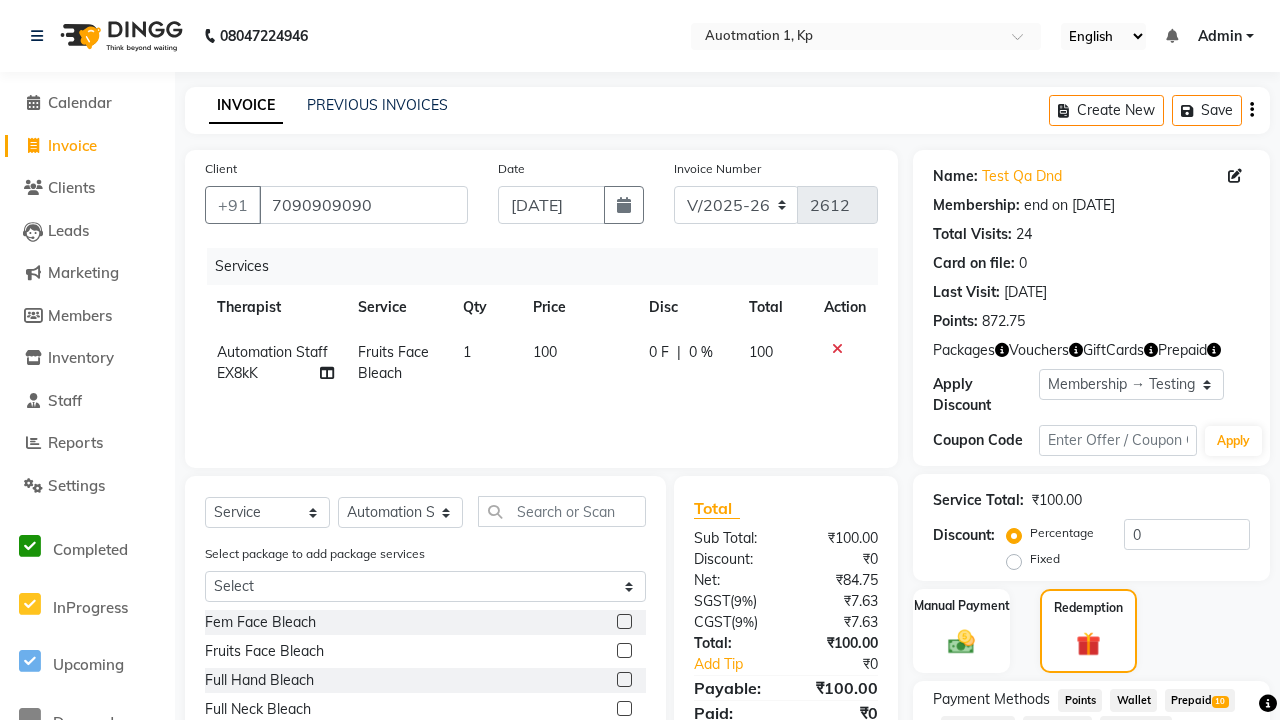 click on "Package  19" 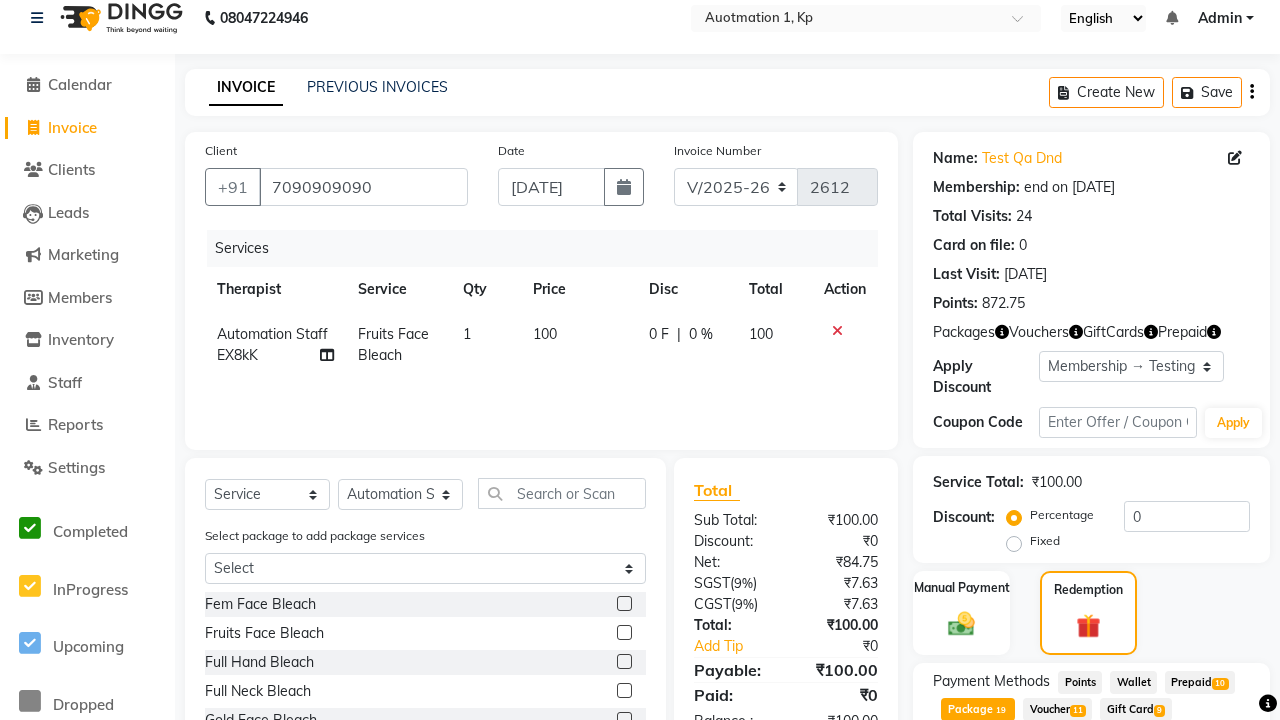 scroll, scrollTop: 340, scrollLeft: 0, axis: vertical 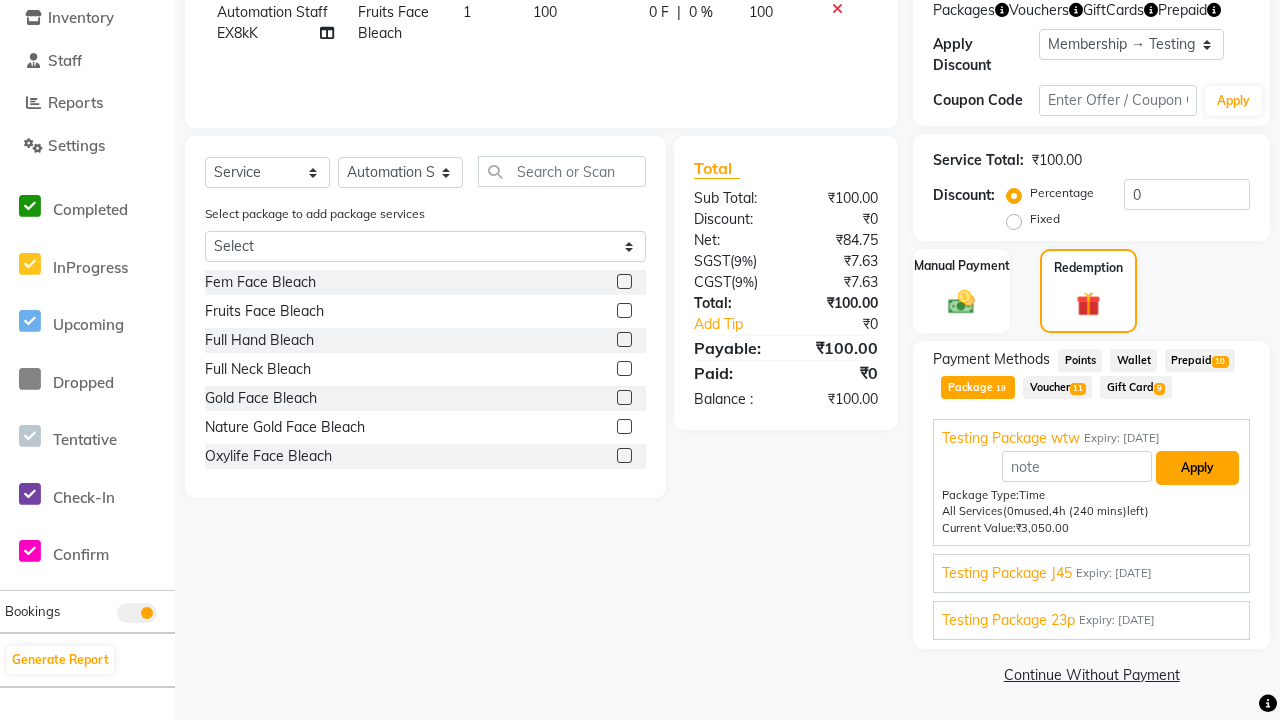click on "Apply" at bounding box center (1197, 468) 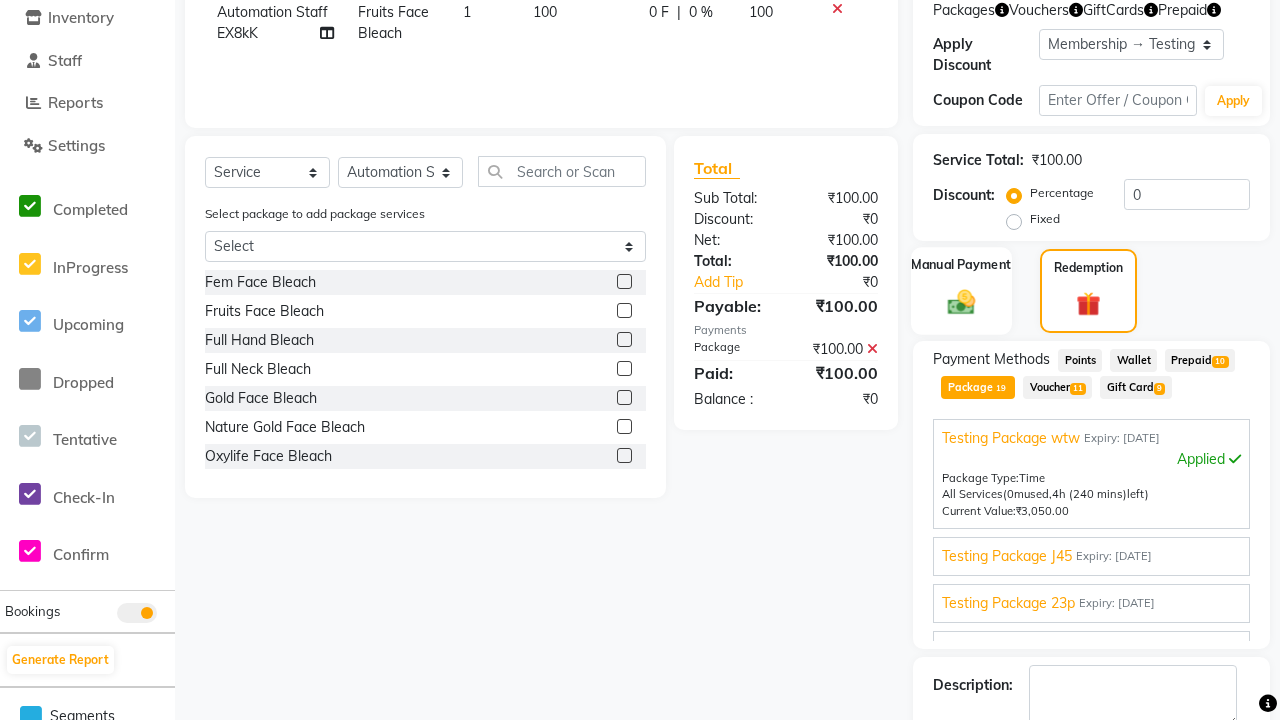 click 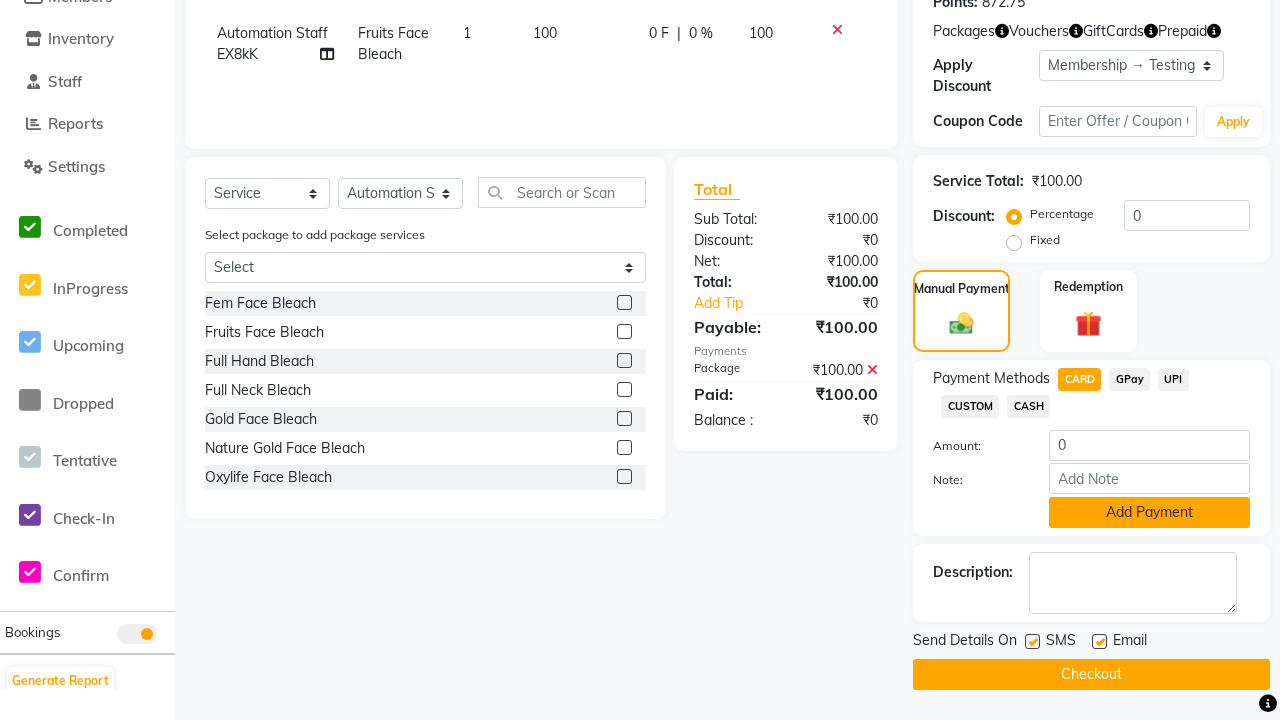 click on "Add Payment" 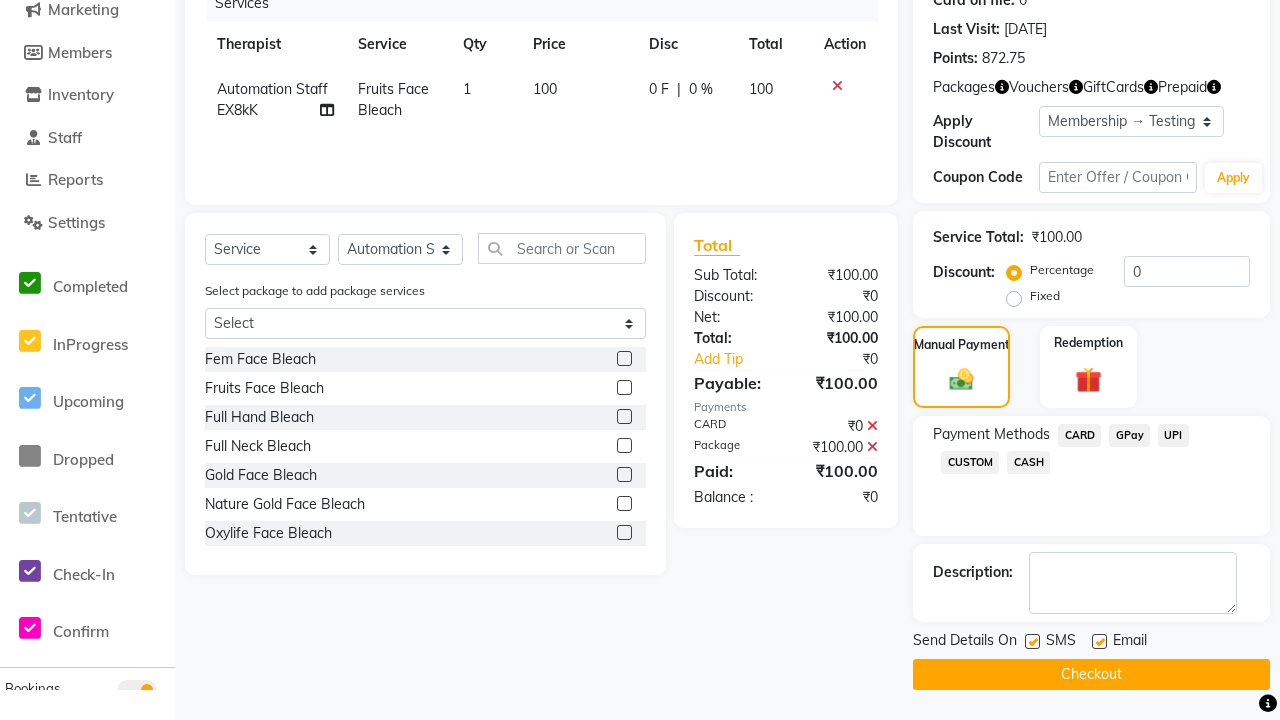 scroll, scrollTop: 263, scrollLeft: 0, axis: vertical 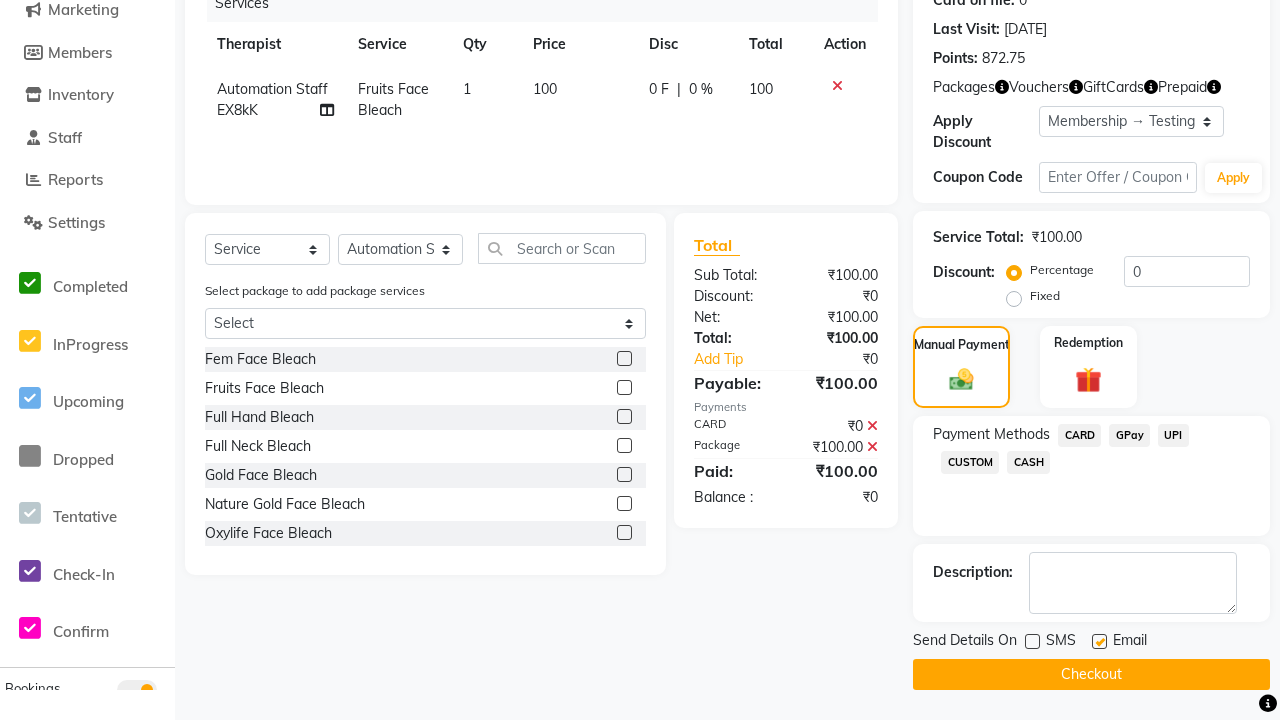 click 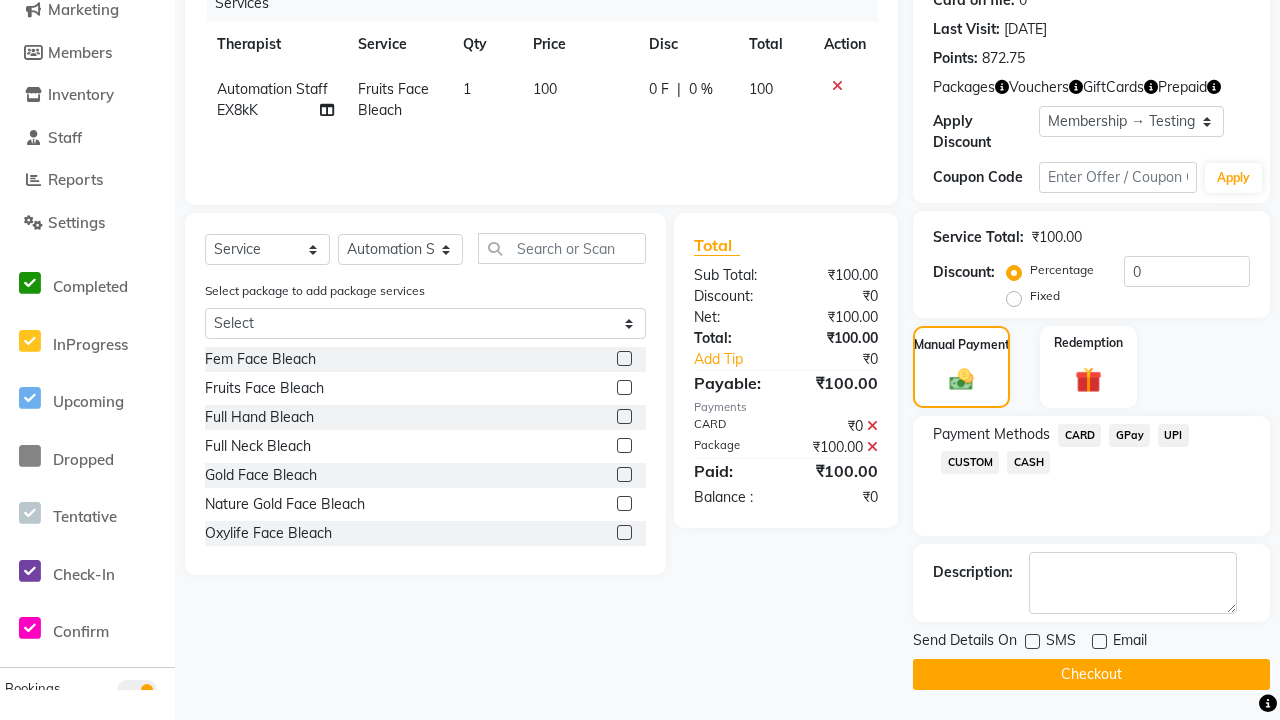 click on "Checkout" 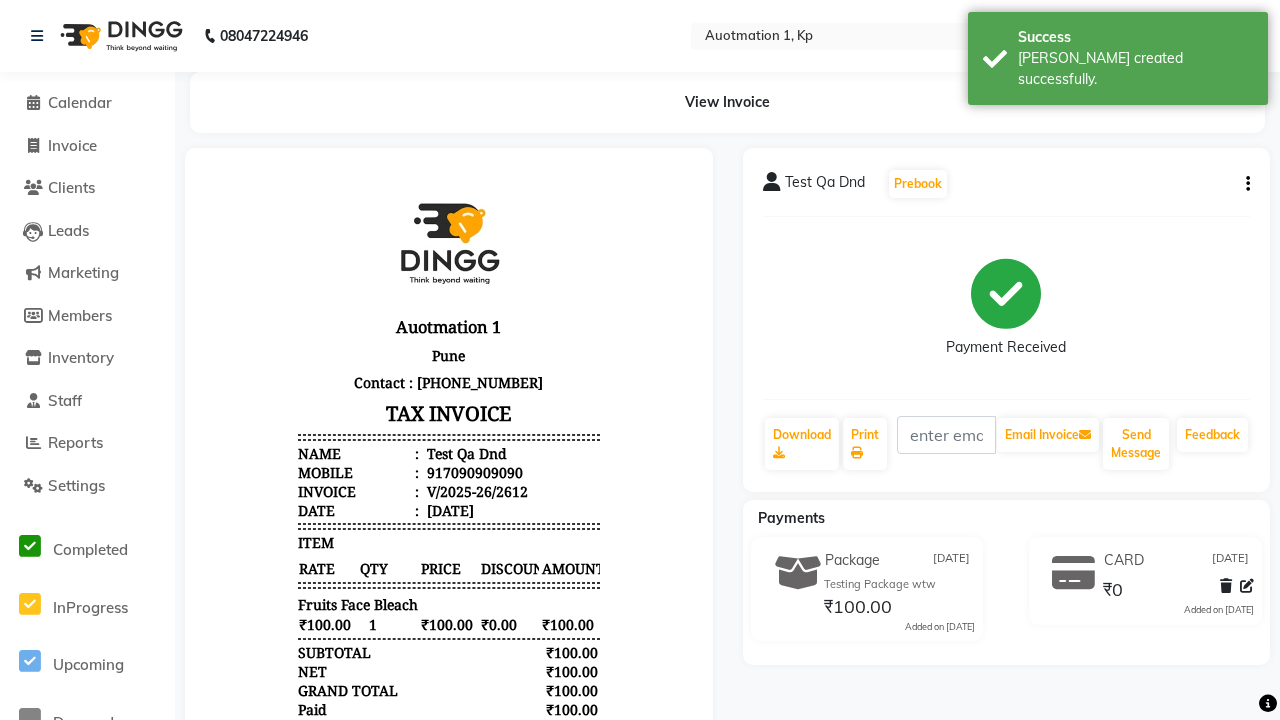 scroll, scrollTop: 0, scrollLeft: 0, axis: both 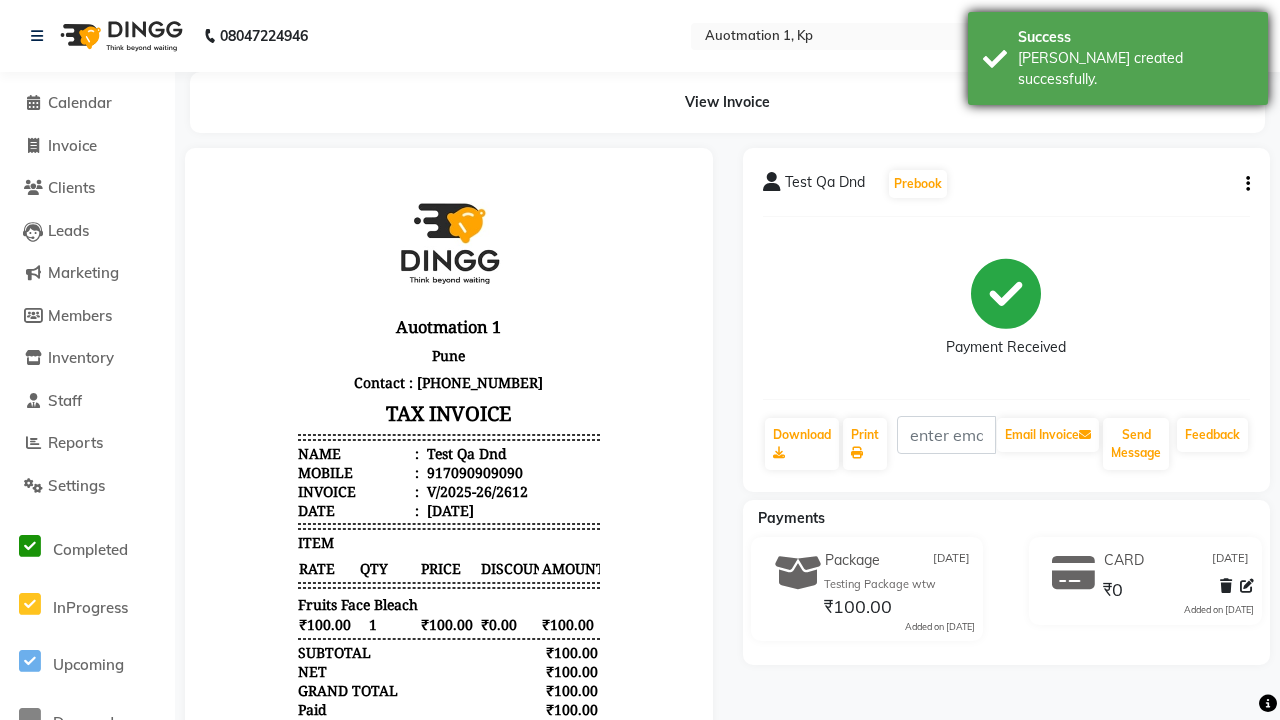 click on "[PERSON_NAME] created successfully." at bounding box center (1135, 69) 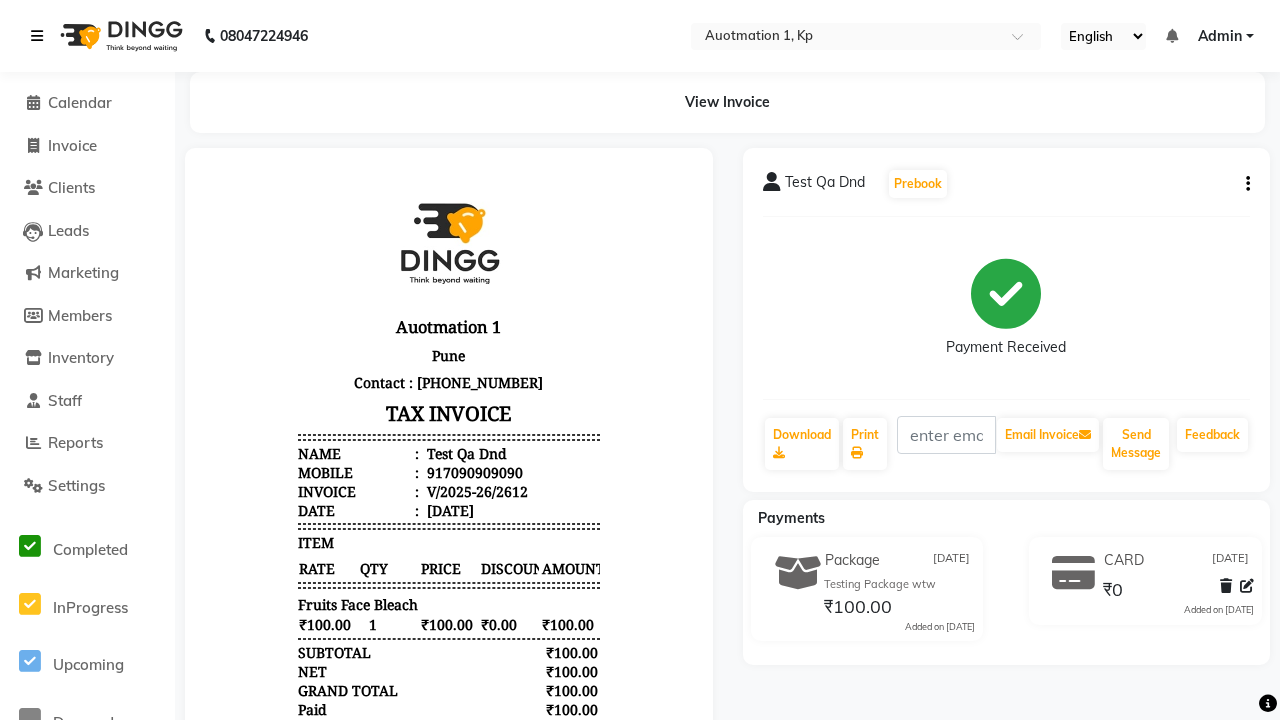click at bounding box center (37, 36) 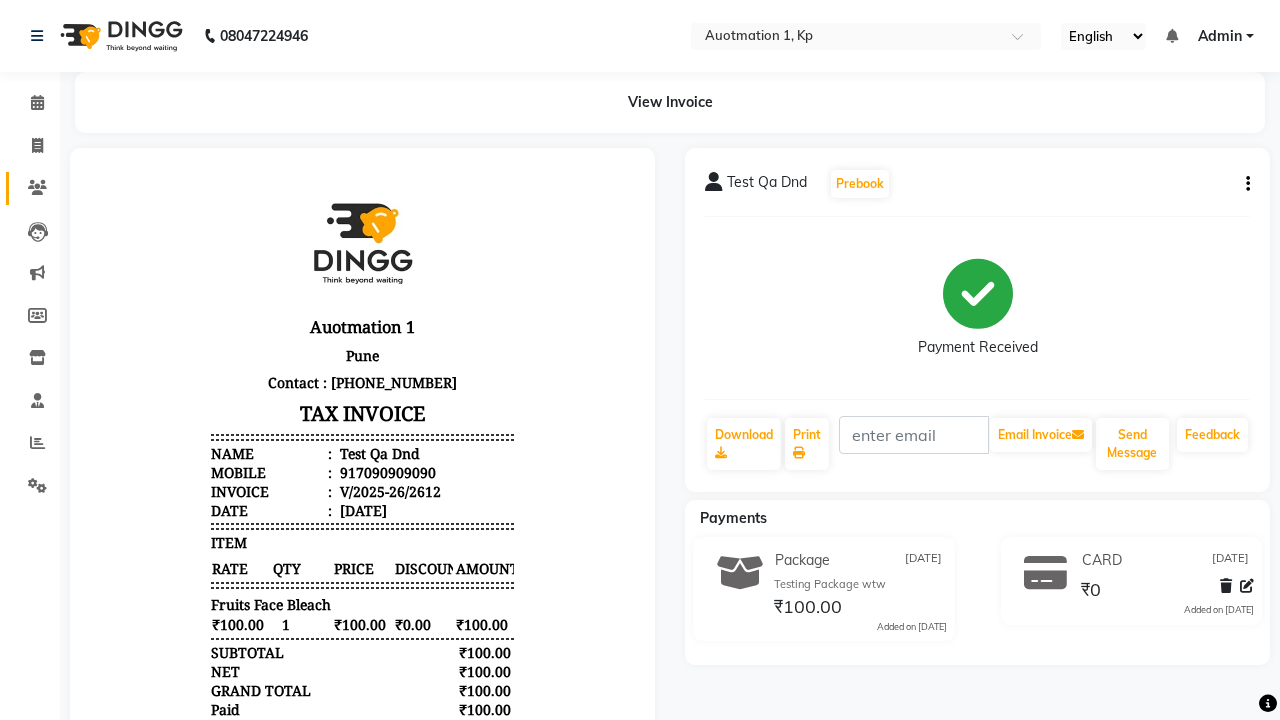 click 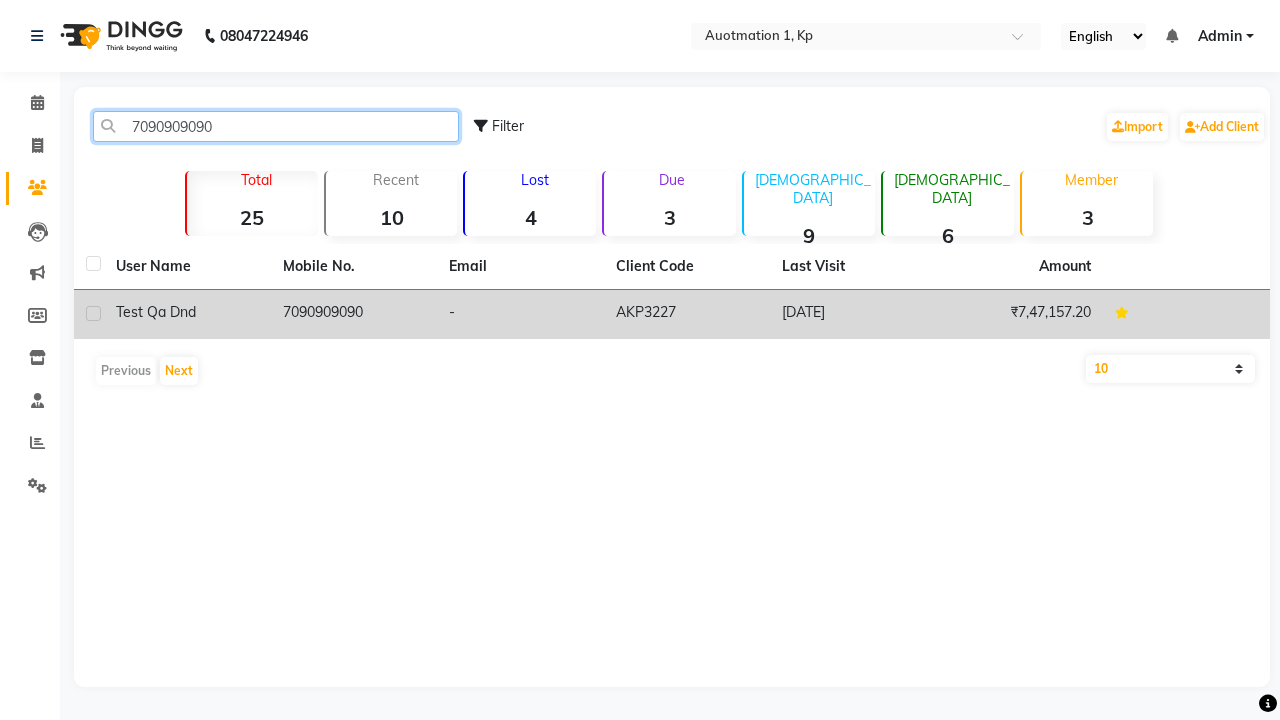 type on "7090909090" 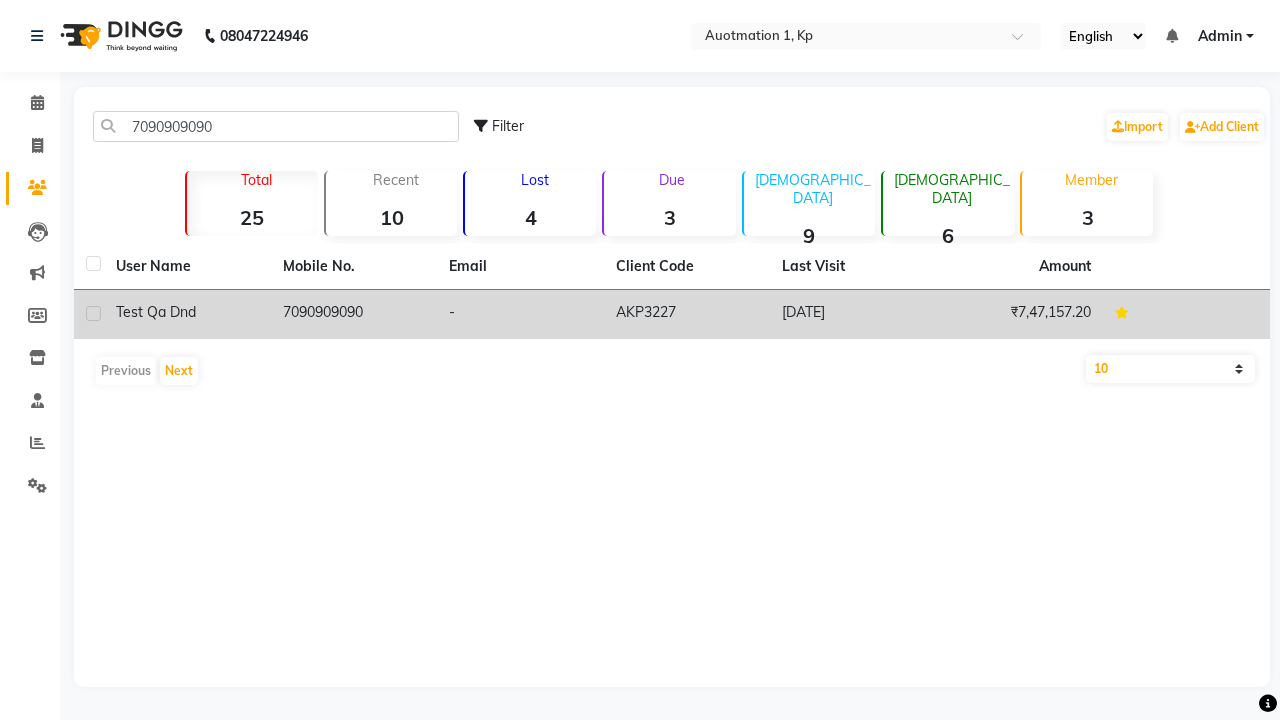 click on "7090909090" 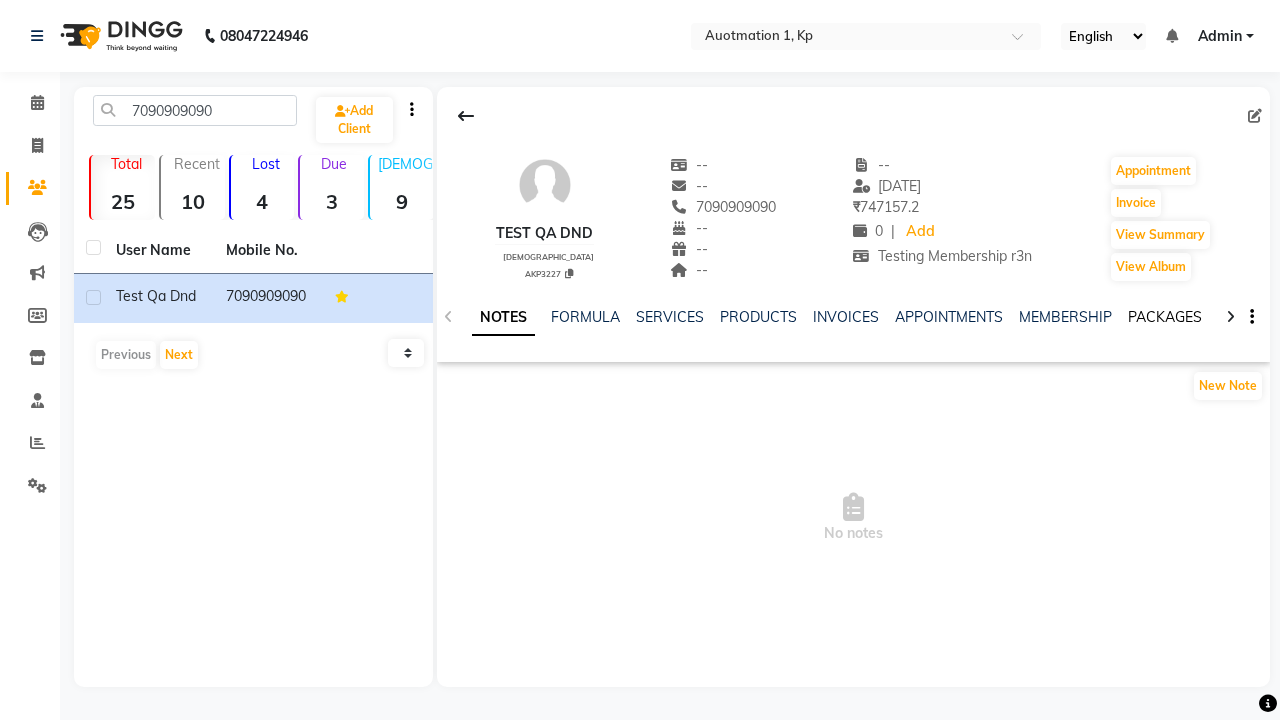 click on "PACKAGES" 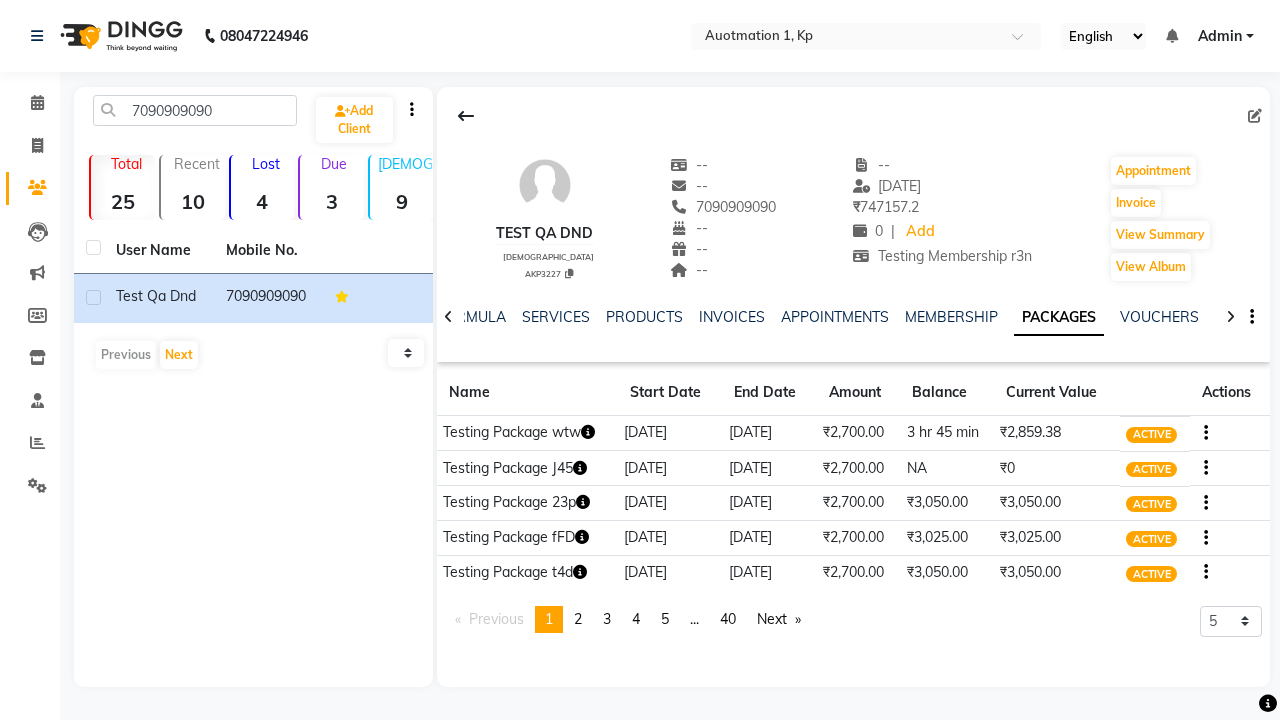click 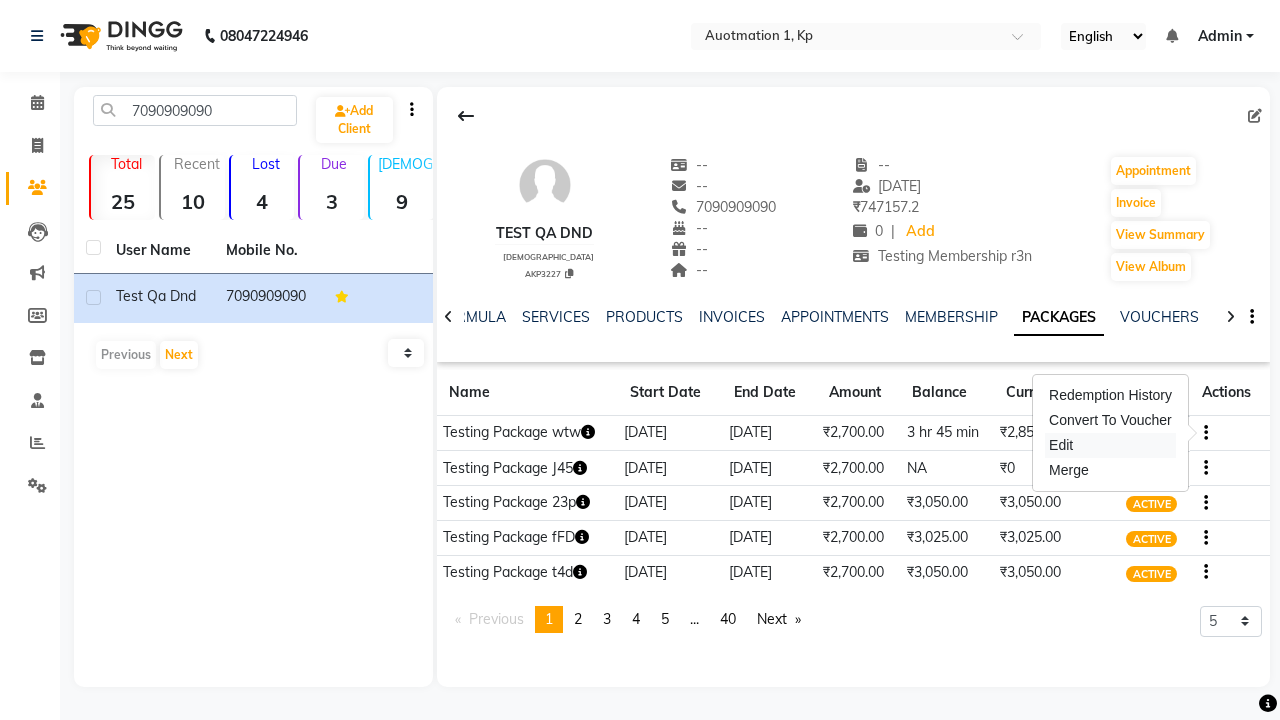 click on "Edit" at bounding box center (1110, 445) 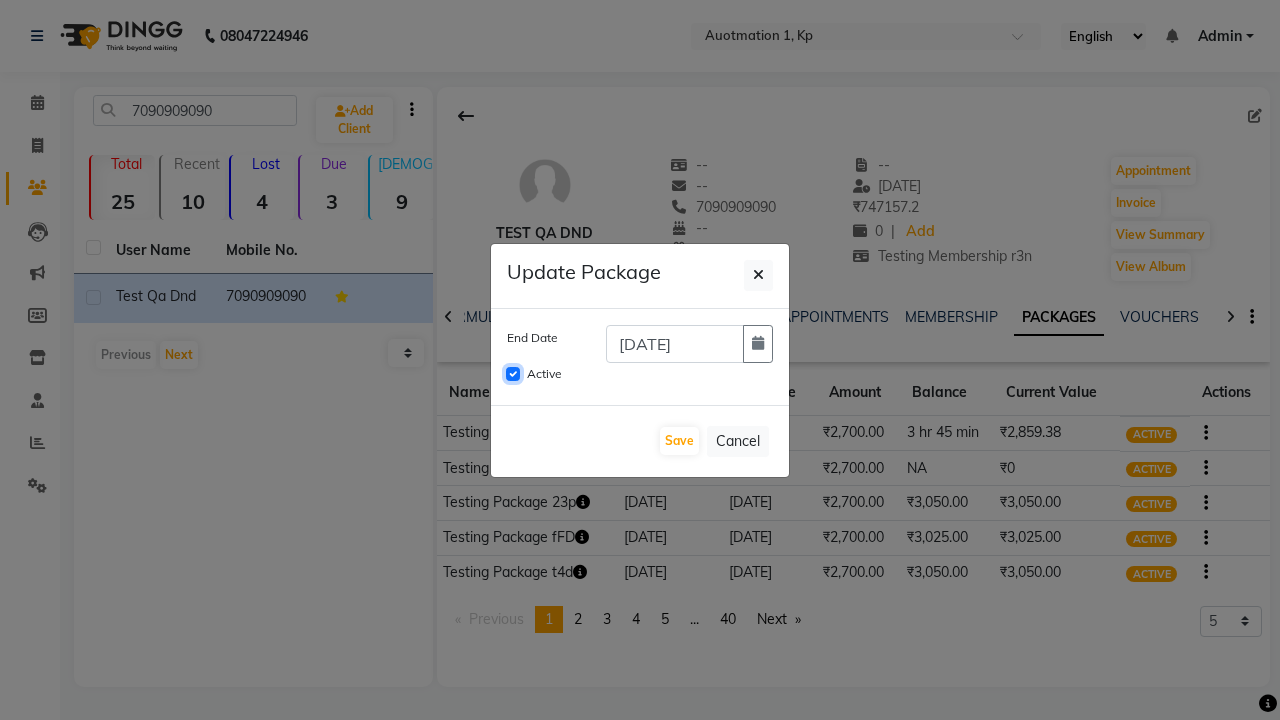 click on "Active" at bounding box center [513, 374] 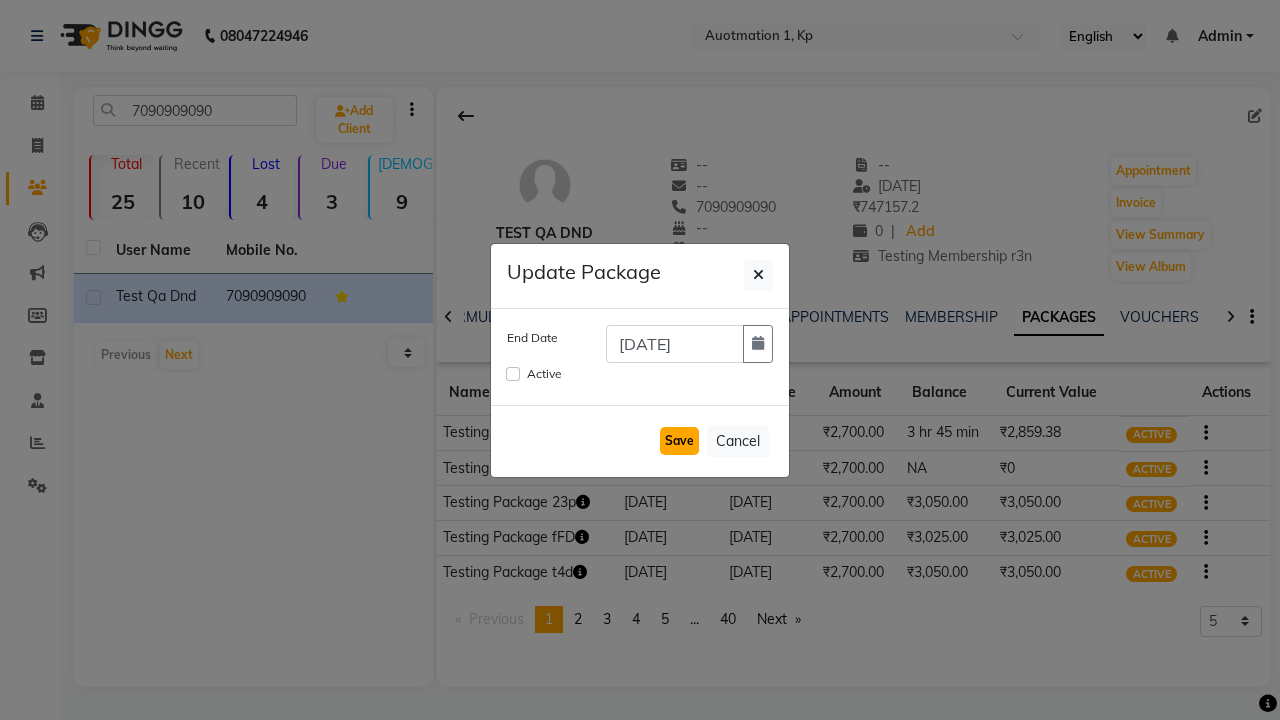 click on "Save" 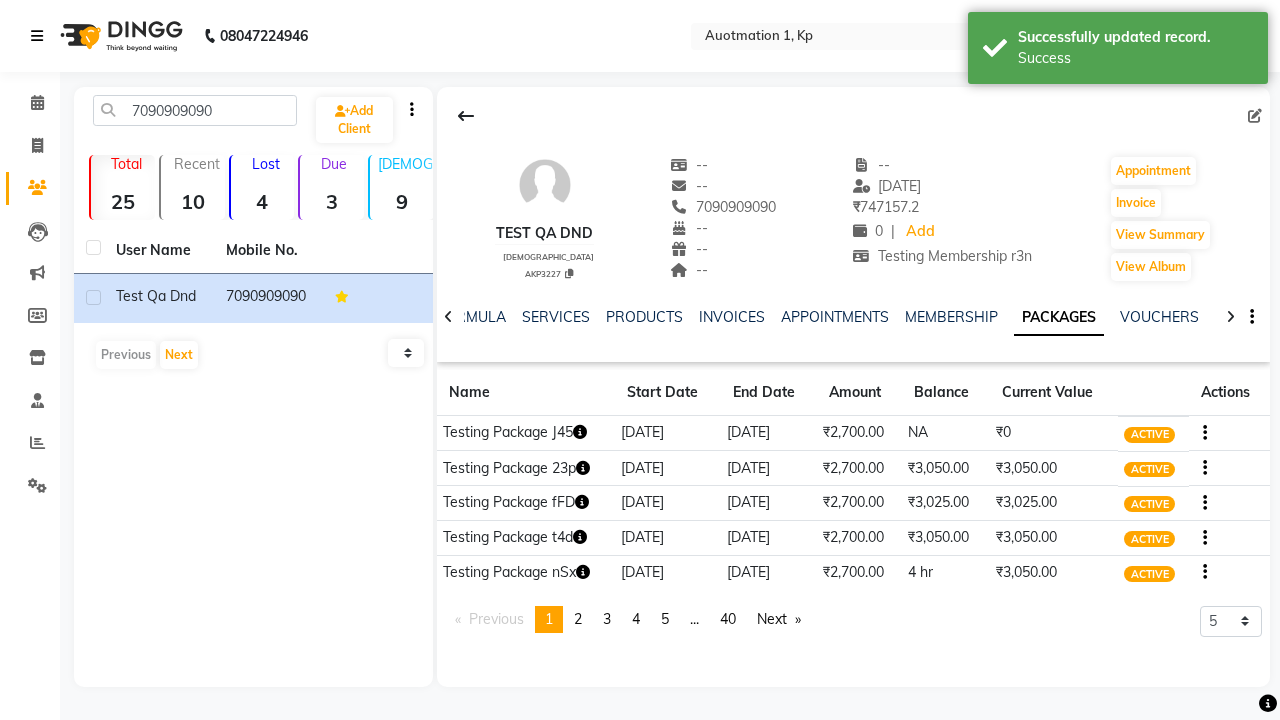 click on "Success" at bounding box center [1135, 58] 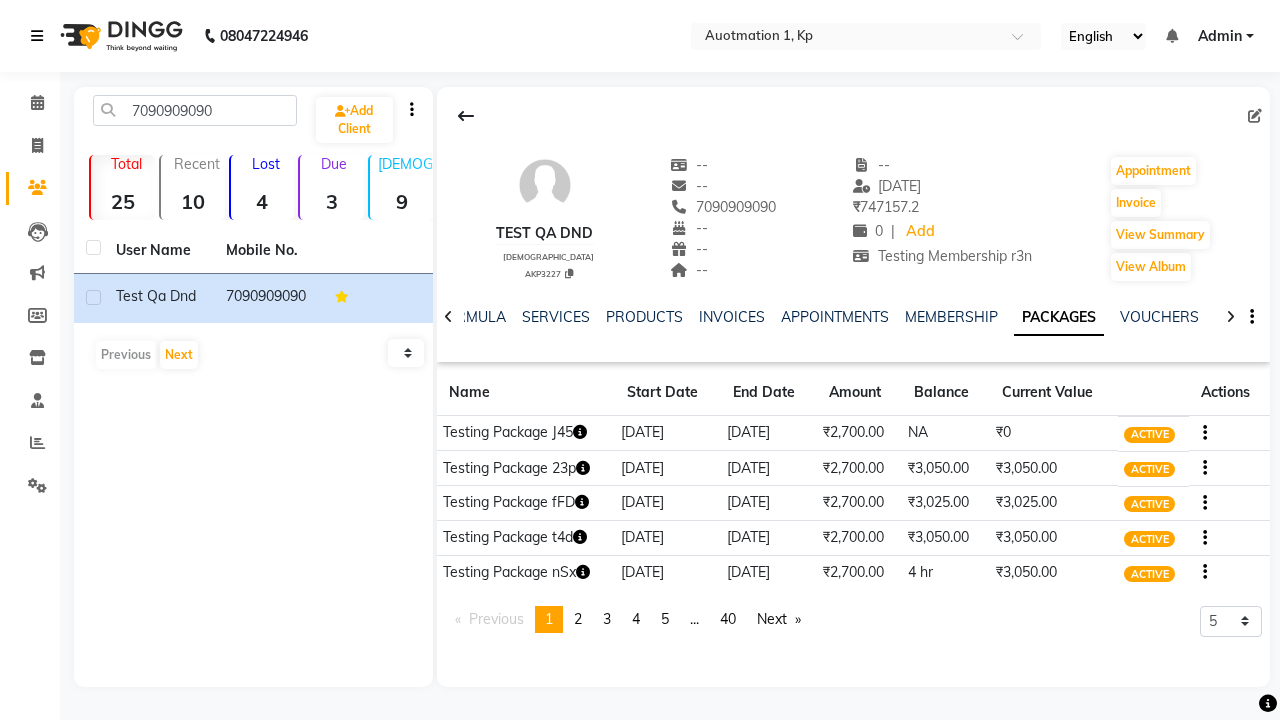 click at bounding box center (37, 36) 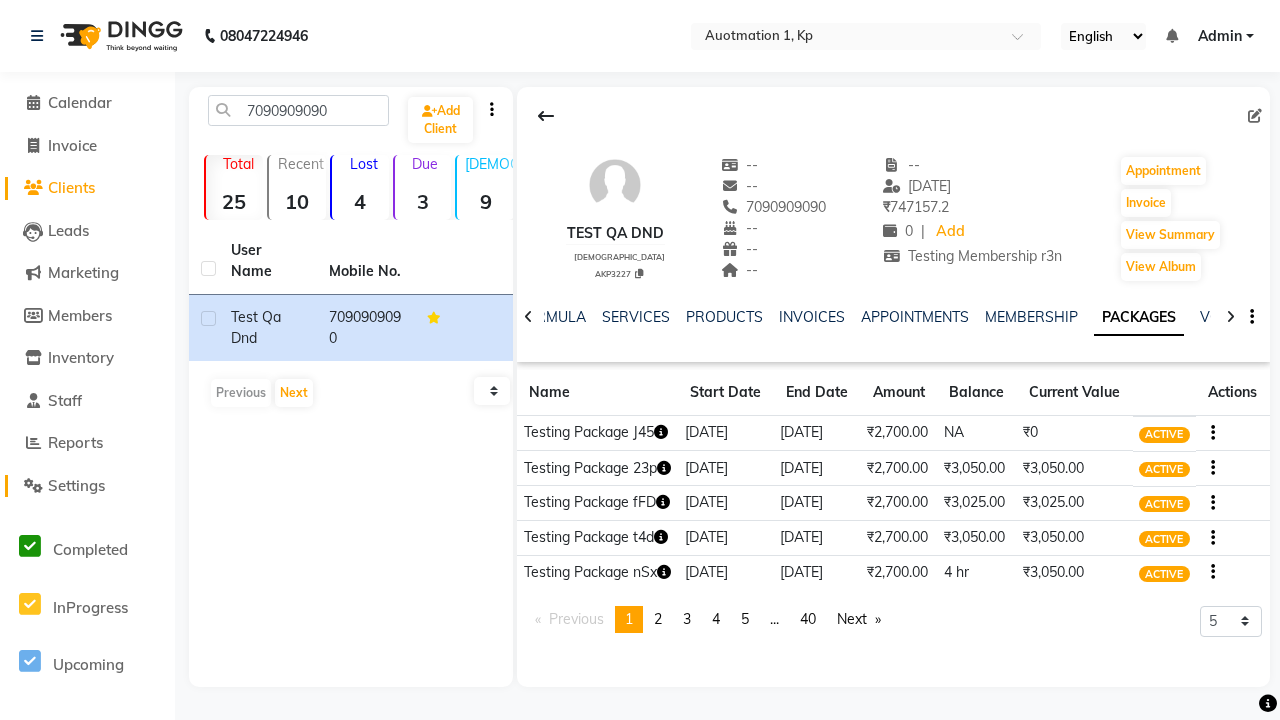 click on "Settings" 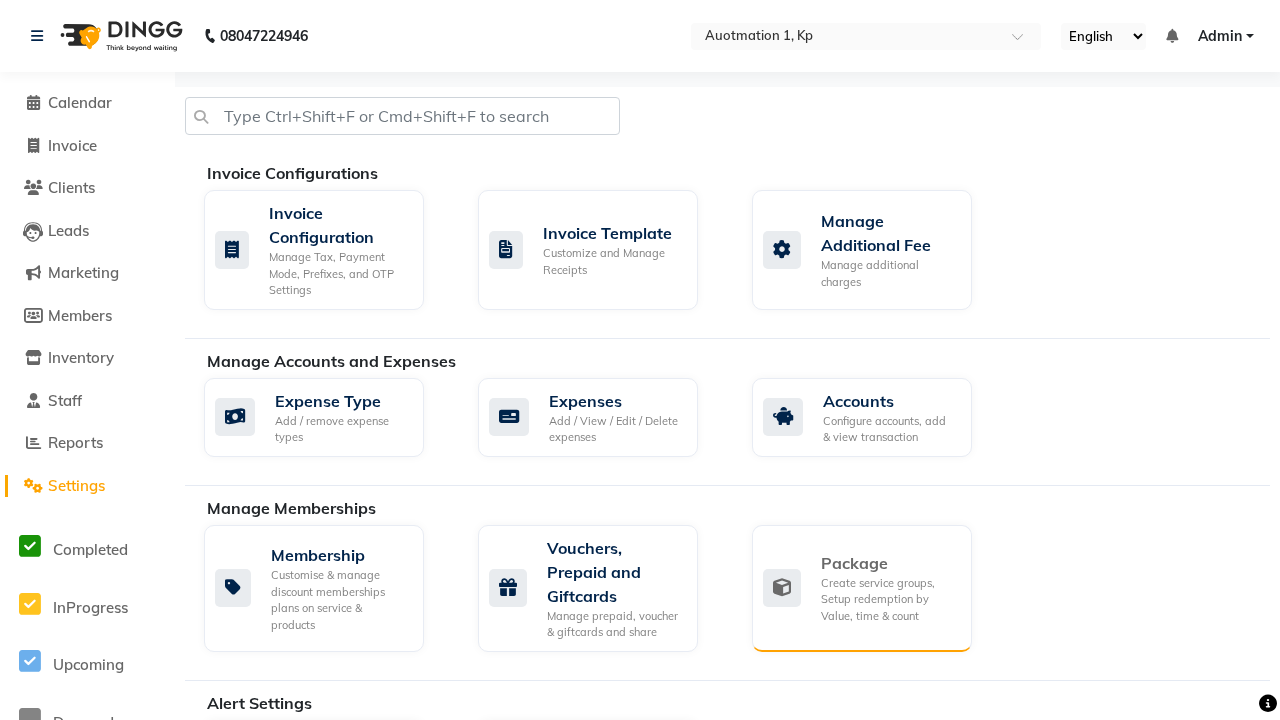click on "Package" 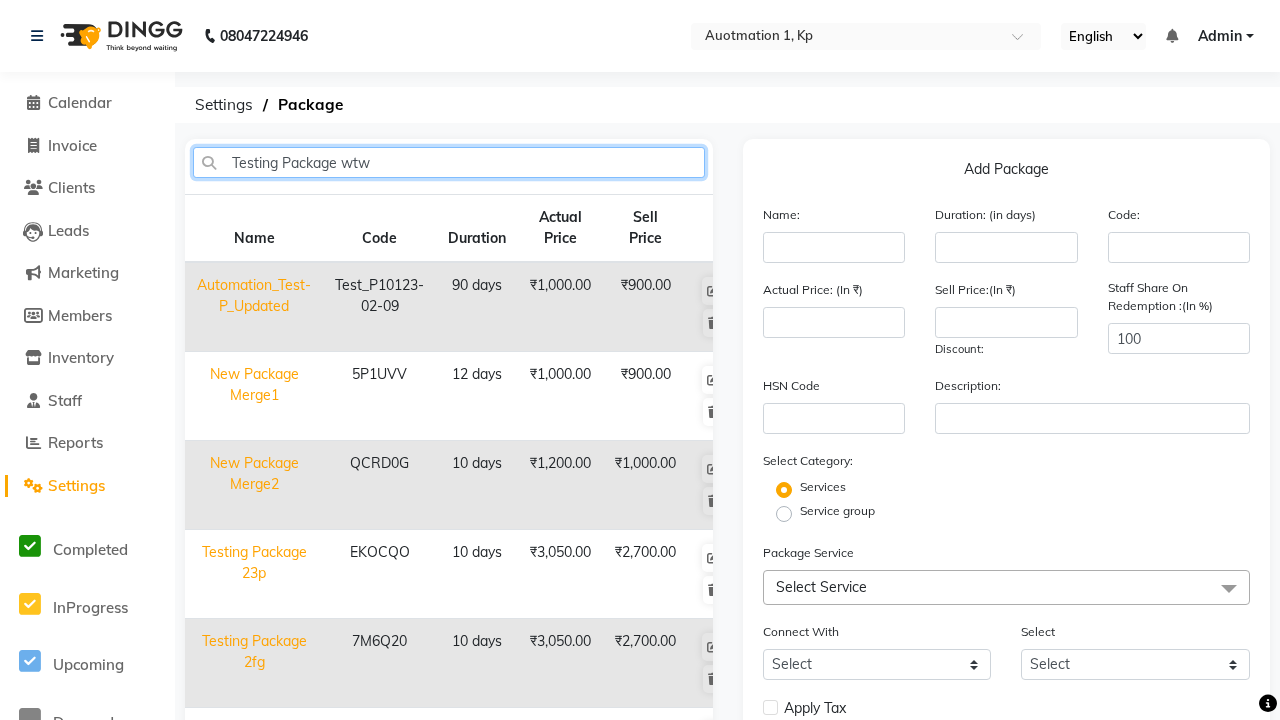 type on "Testing Package wtw" 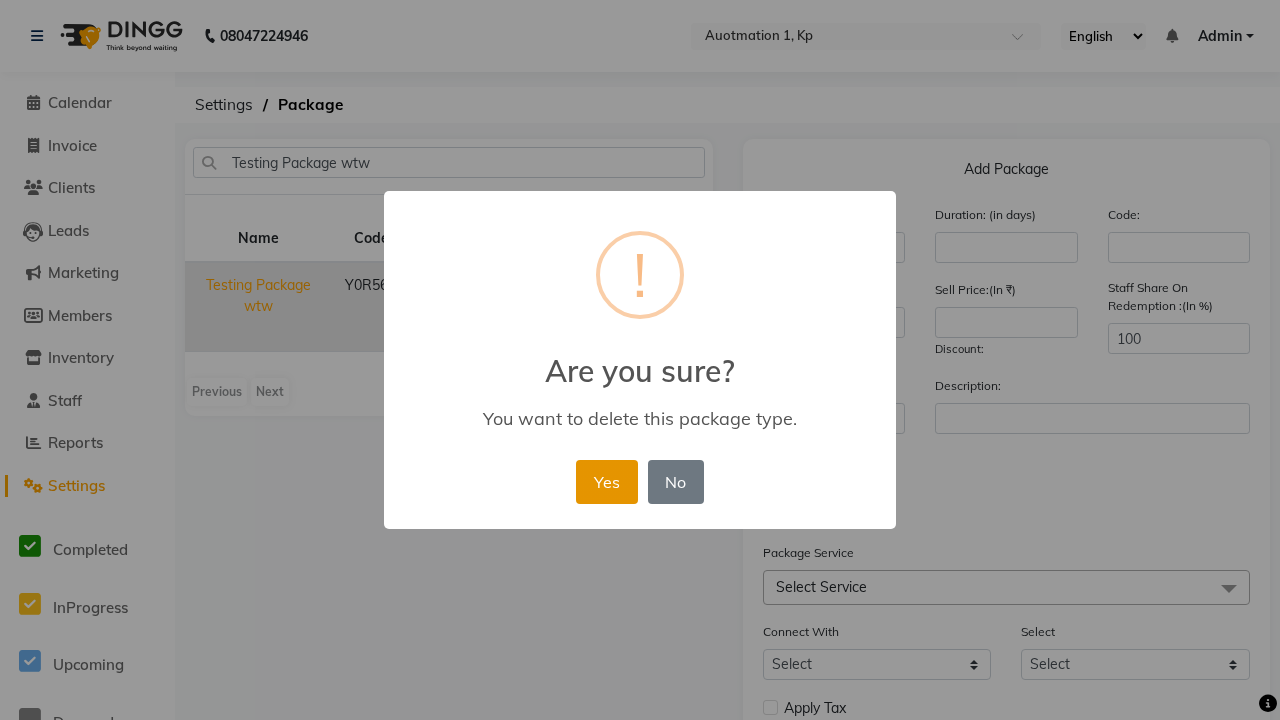 click on "Yes" at bounding box center [606, 482] 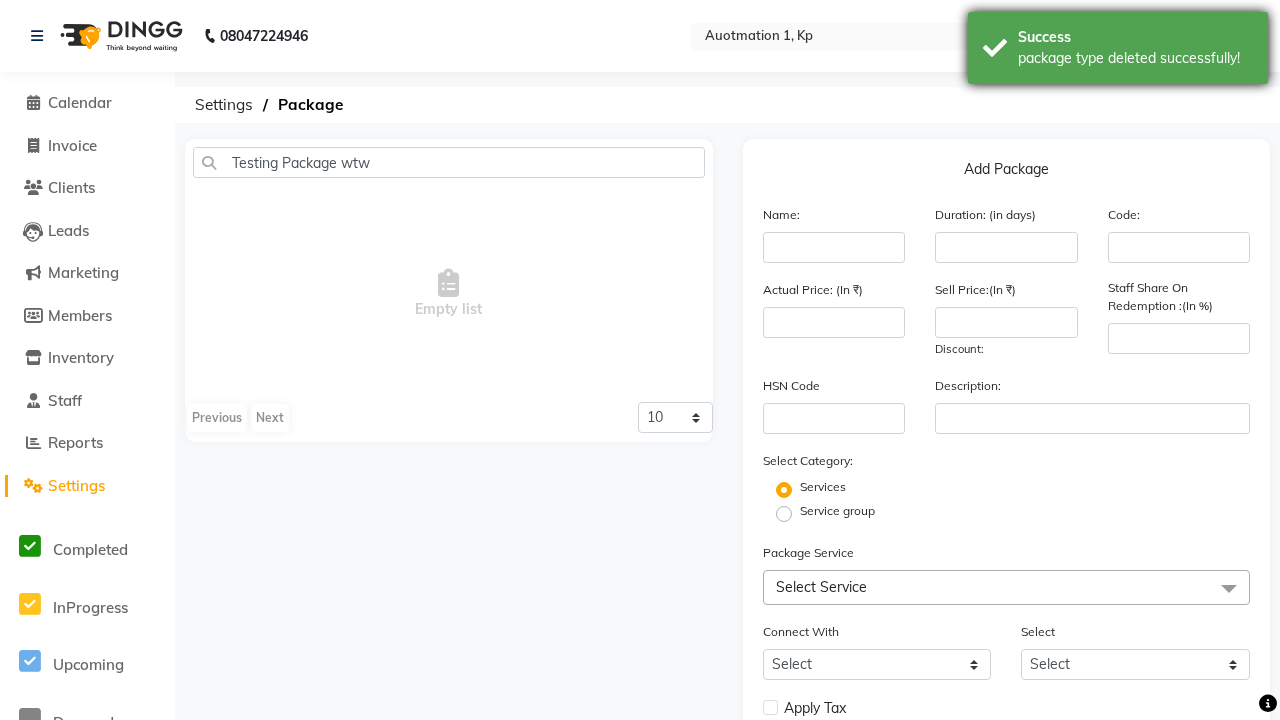 click on "package type deleted successfully!" at bounding box center (1135, 58) 